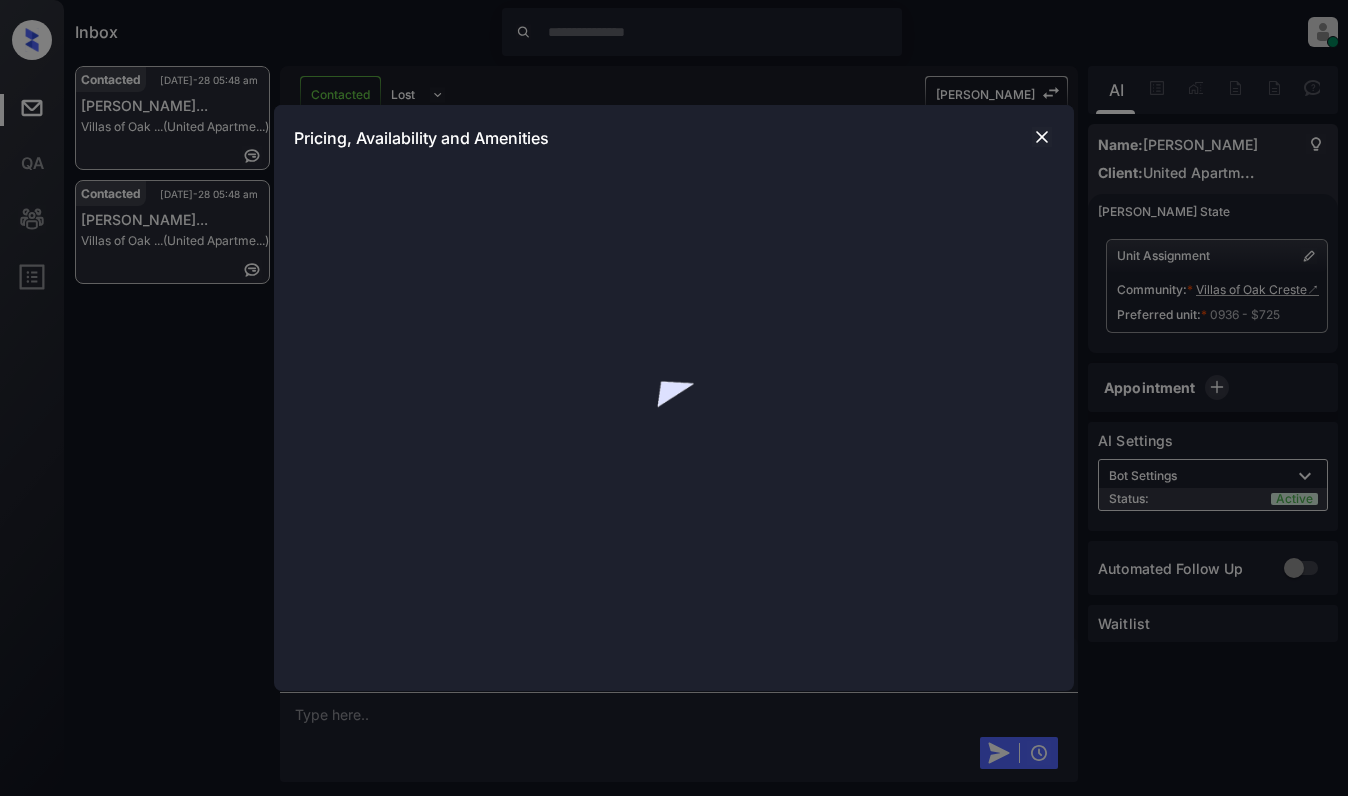 scroll, scrollTop: 0, scrollLeft: 0, axis: both 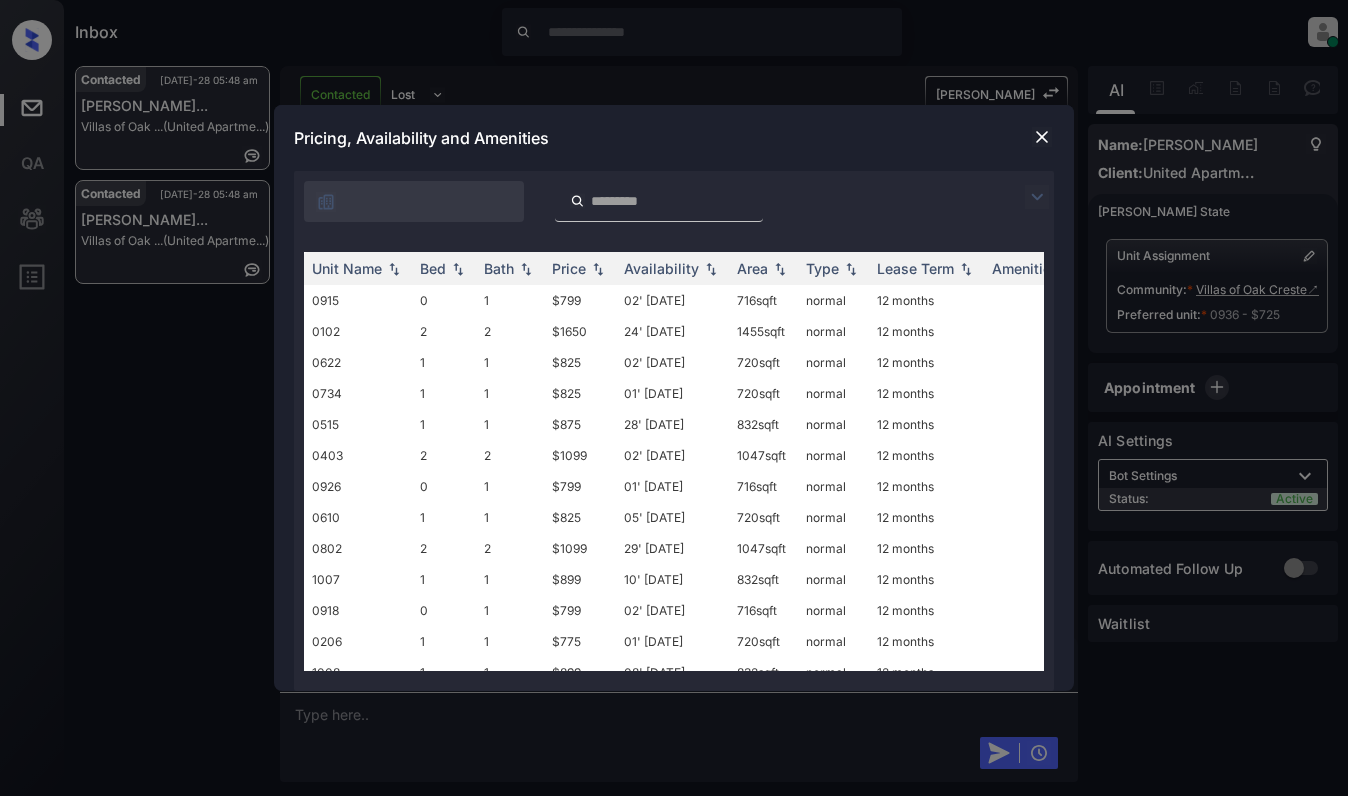 click at bounding box center [1037, 197] 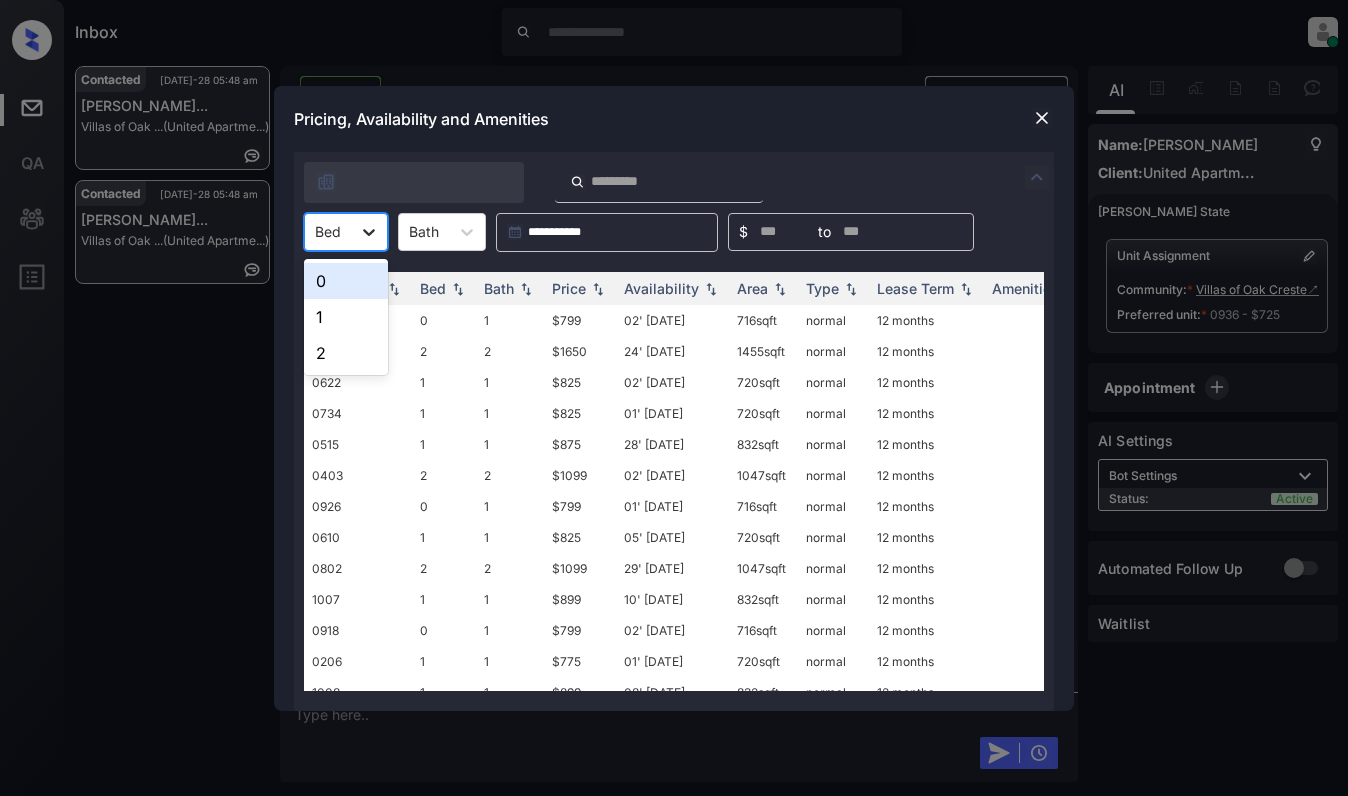 click at bounding box center (369, 232) 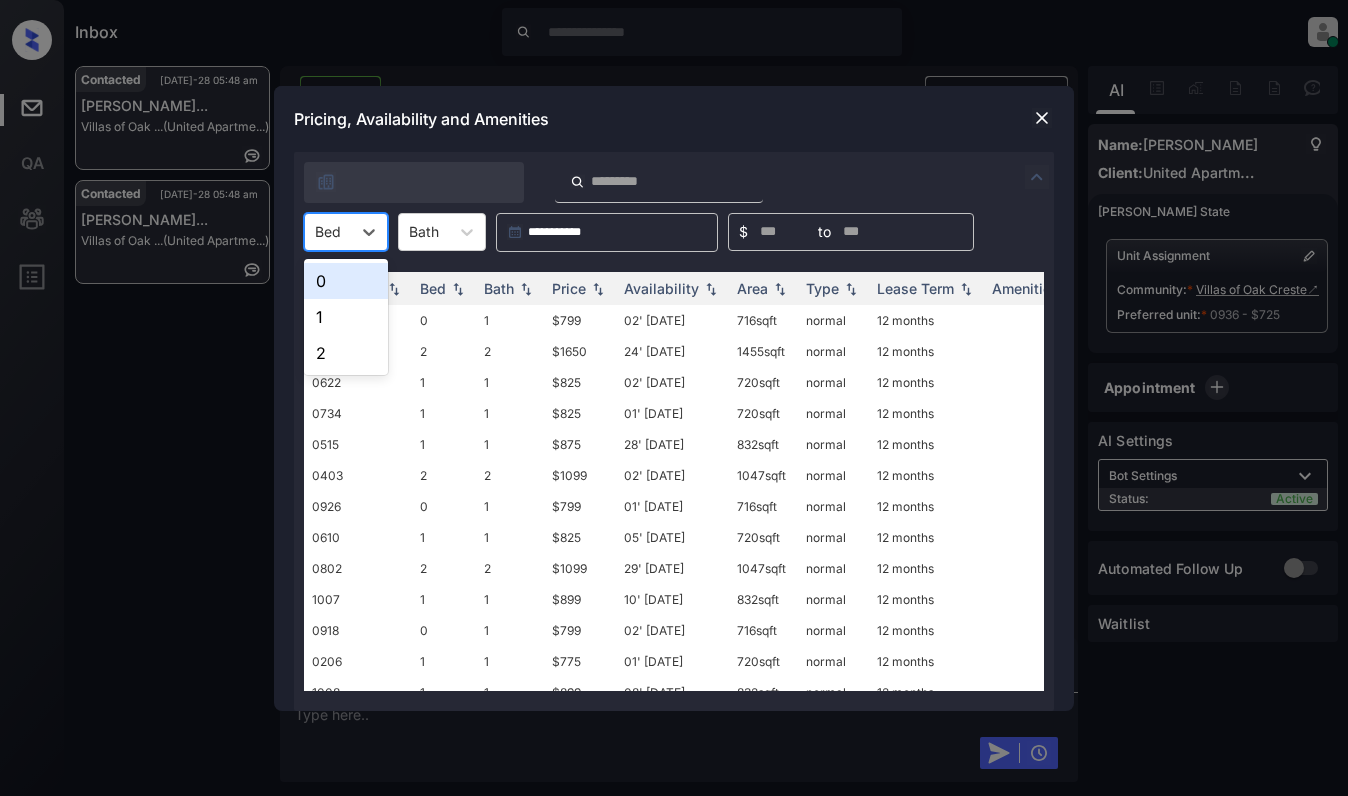 click on "0" at bounding box center [346, 281] 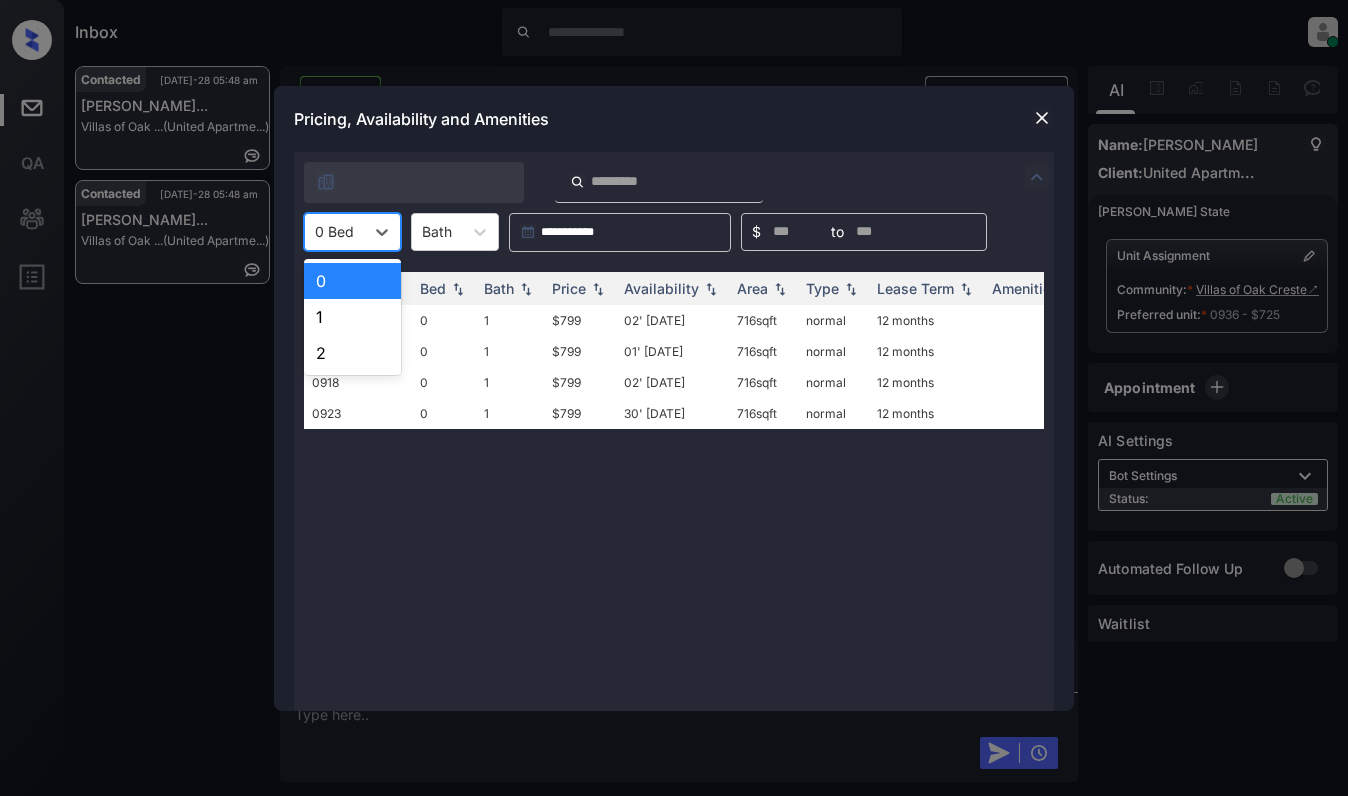 click on "0 Bed" at bounding box center [334, 231] 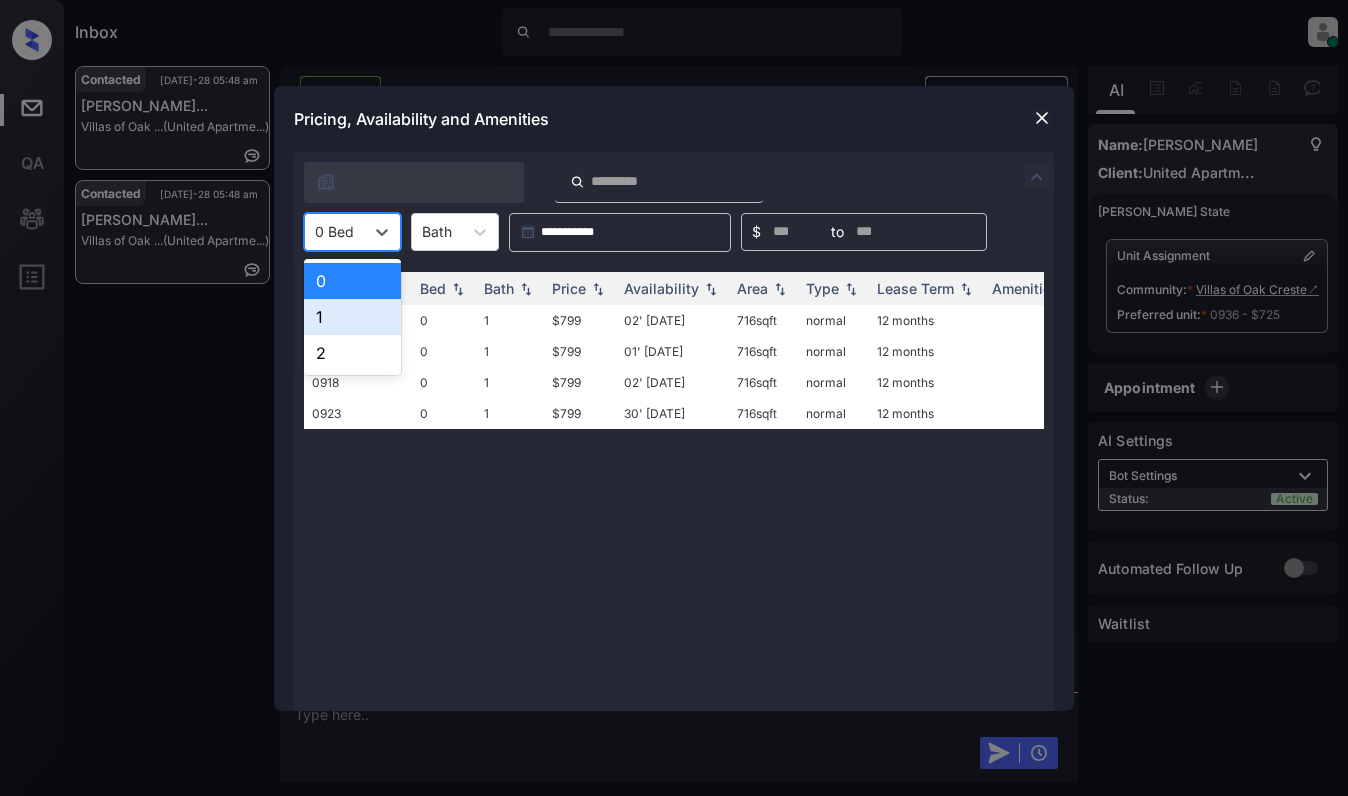 click on "1" at bounding box center (352, 317) 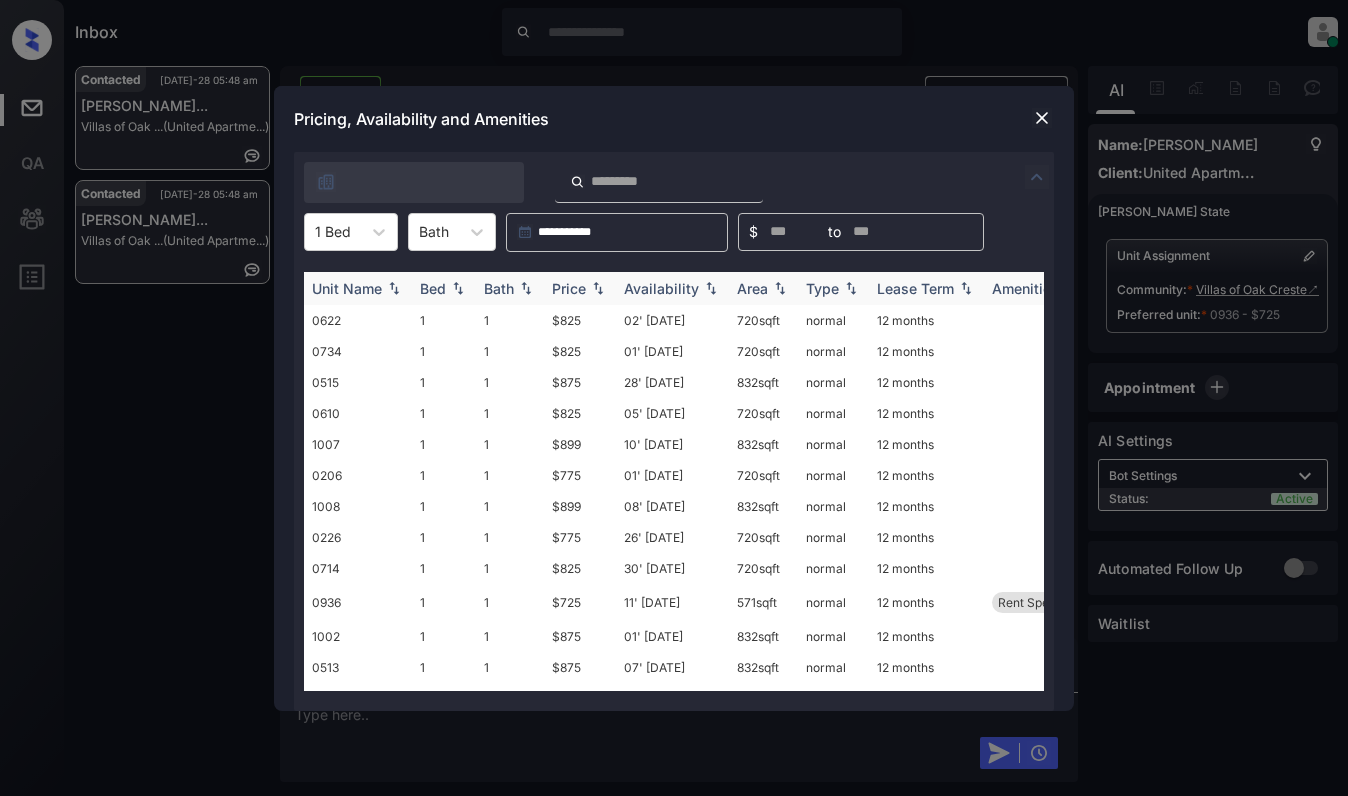 click on "Price" at bounding box center [580, 288] 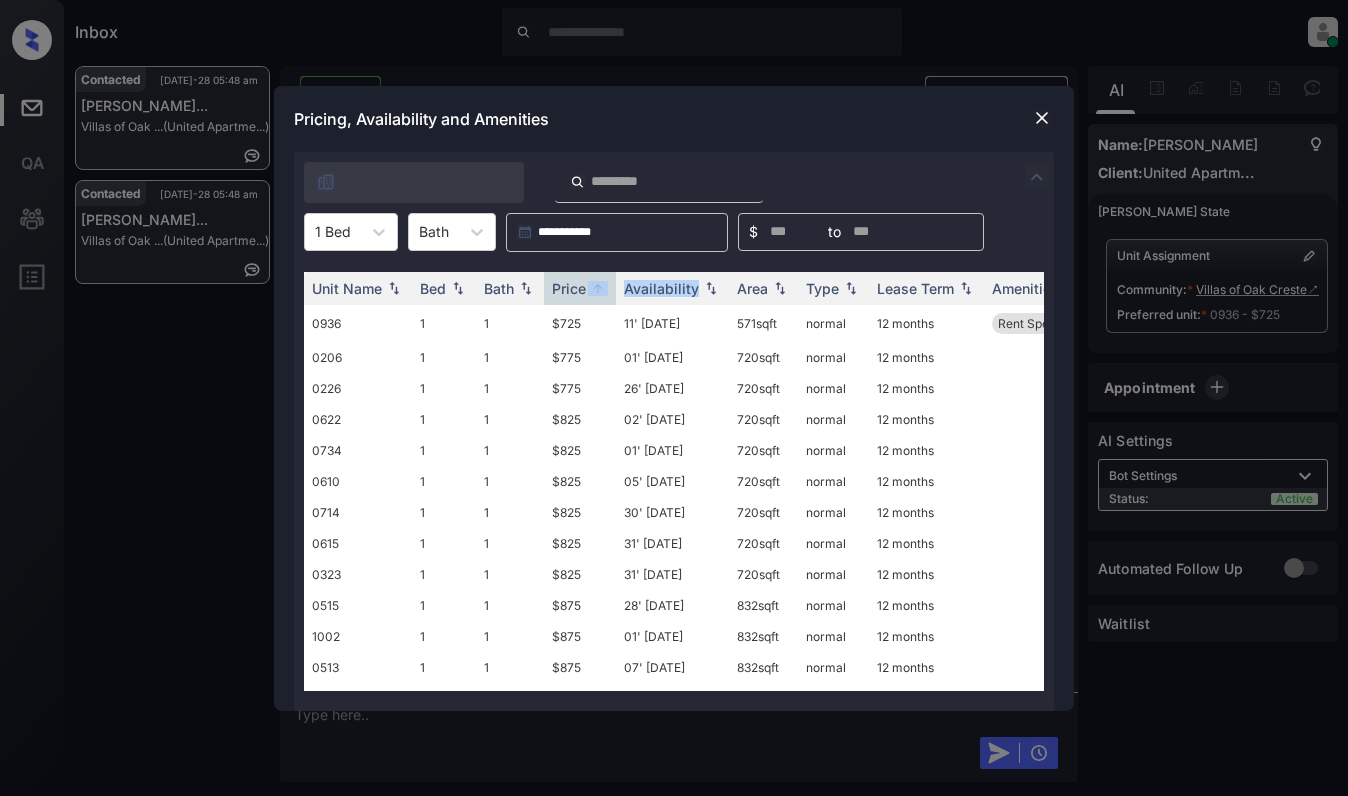 click at bounding box center (1042, 118) 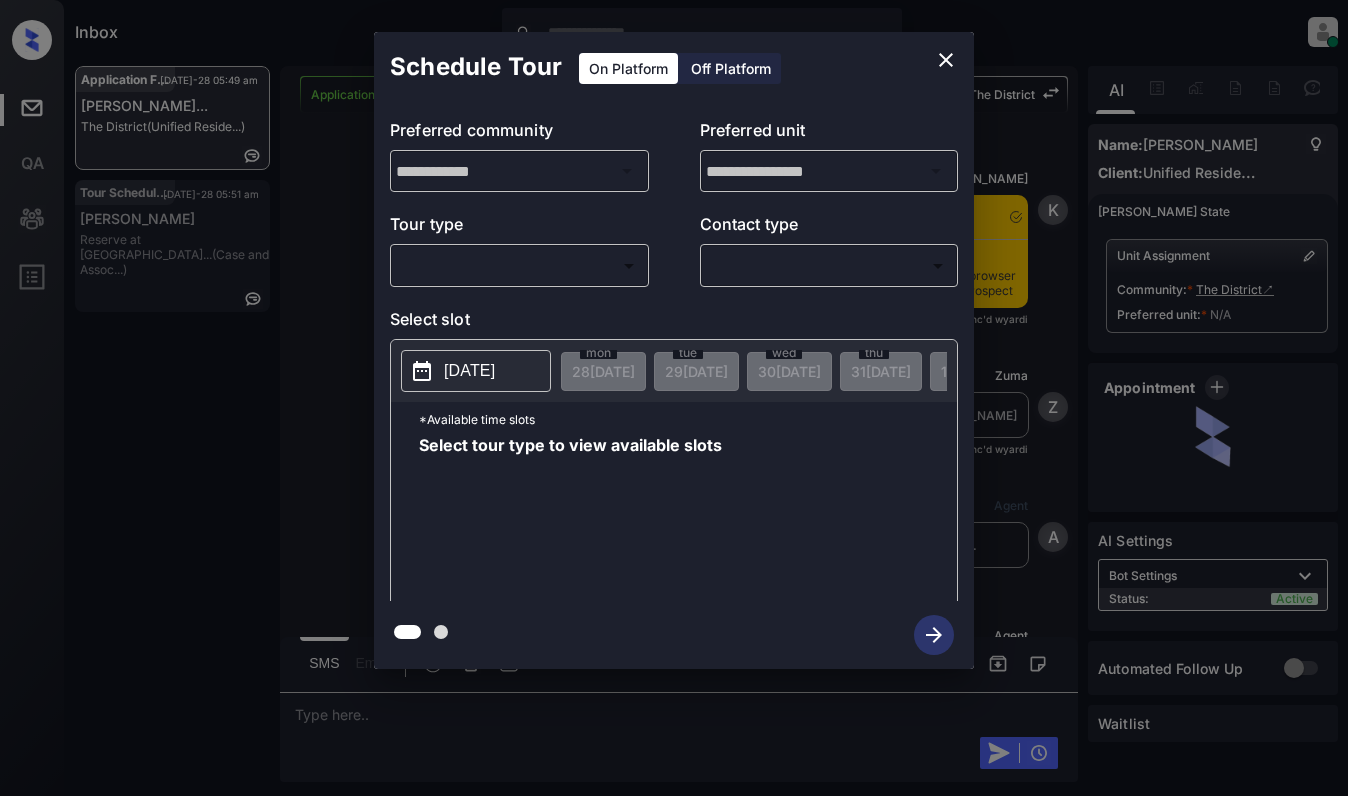 scroll, scrollTop: 0, scrollLeft: 0, axis: both 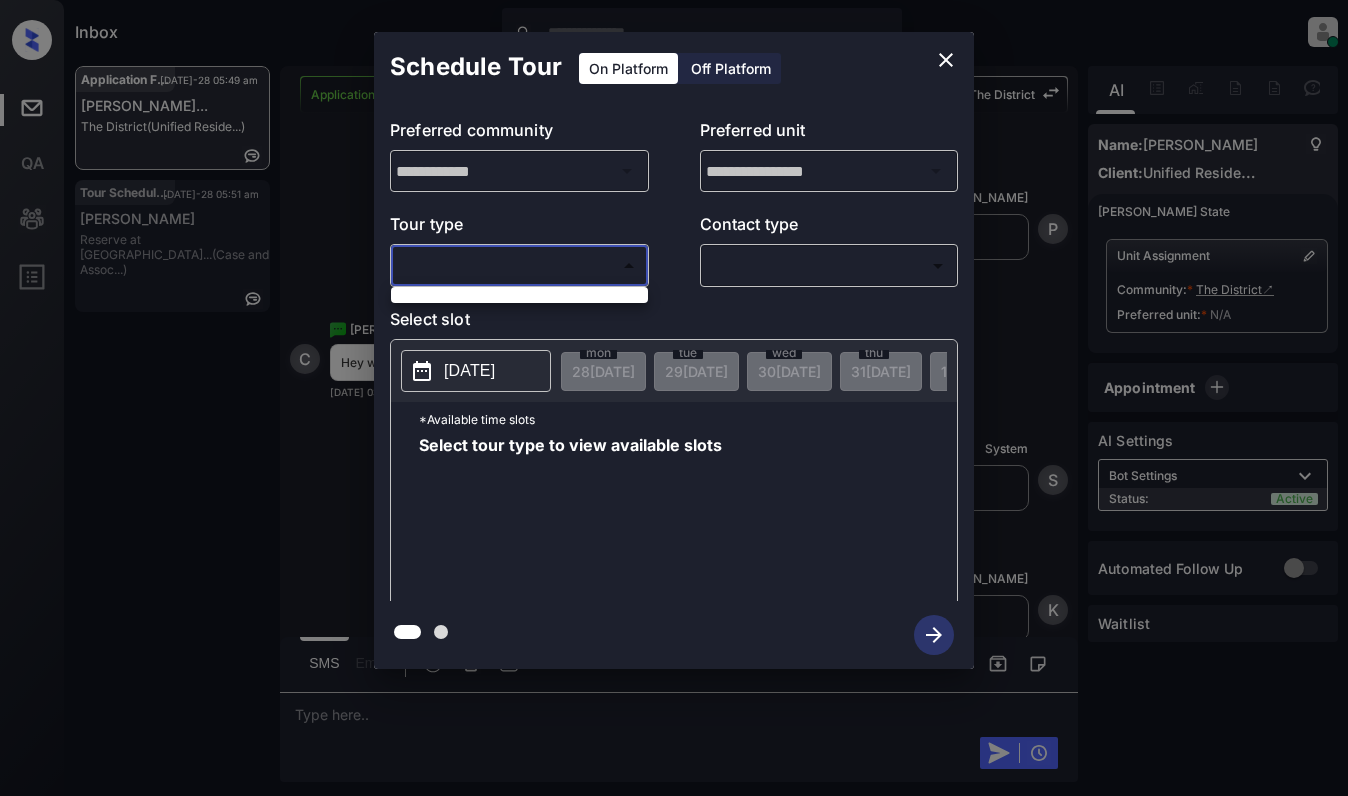 click on "Inbox Dominic Ceralde Online Set yourself   offline Set yourself   on break Profile Switch to  light  mode Sign out Application Filed Jul-28 05:49 am   Chriaira Mcgow... The District  (Unified Reside...) Tour Scheduled Jul-28 05:51 am   Lathan Tedford Reserve at Elm...  (Case and Assoc...) Application Filed Lost Lead Sentiment: Angry Upon sliding the acknowledgement:  Lead will move to lost stage. * ​ SMS and call option will be set to opt out. AFM will be turned off for the lead. The District New Message Kelsey Notes Note: https://conversation.getzuma.com/6883c2b9fcab73811bebf882 - Paste this link into your browser to view Kelsey’s conversation with the prospect Jul 25, 2025 10:45 am  Sync'd w  yardi K New Message Zuma Lead transferred to leasing agent: kelsey Jul 25, 2025 10:45 am  Sync'd w  yardi Z New Message Agent Lead created via leadPoller in Inbound stage. Jul 25, 2025 10:45 am A New Message Agent AFM Request sent to Kelsey. Jul 25, 2025 10:45 am A New Message Agent Notes Note: A New Message K K K" at bounding box center (674, 398) 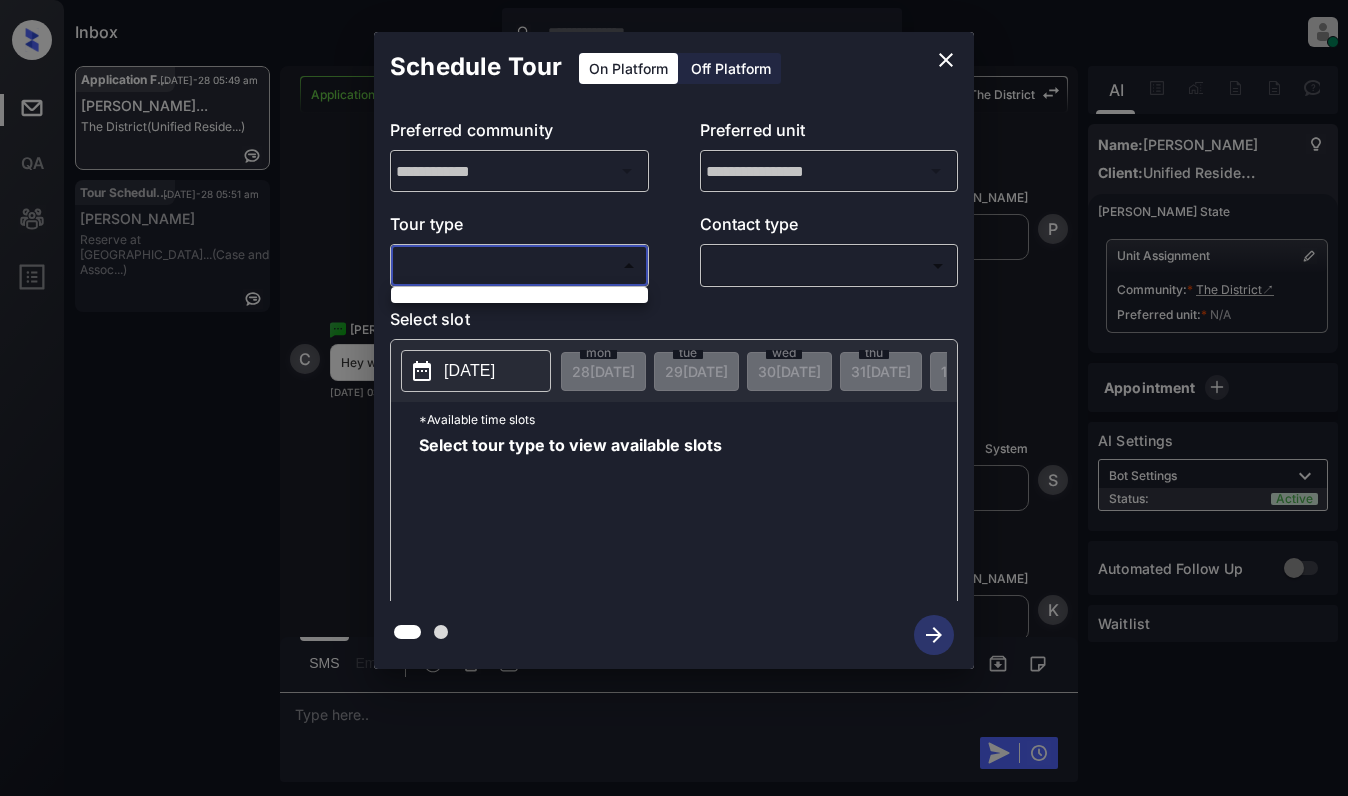 click at bounding box center (674, 398) 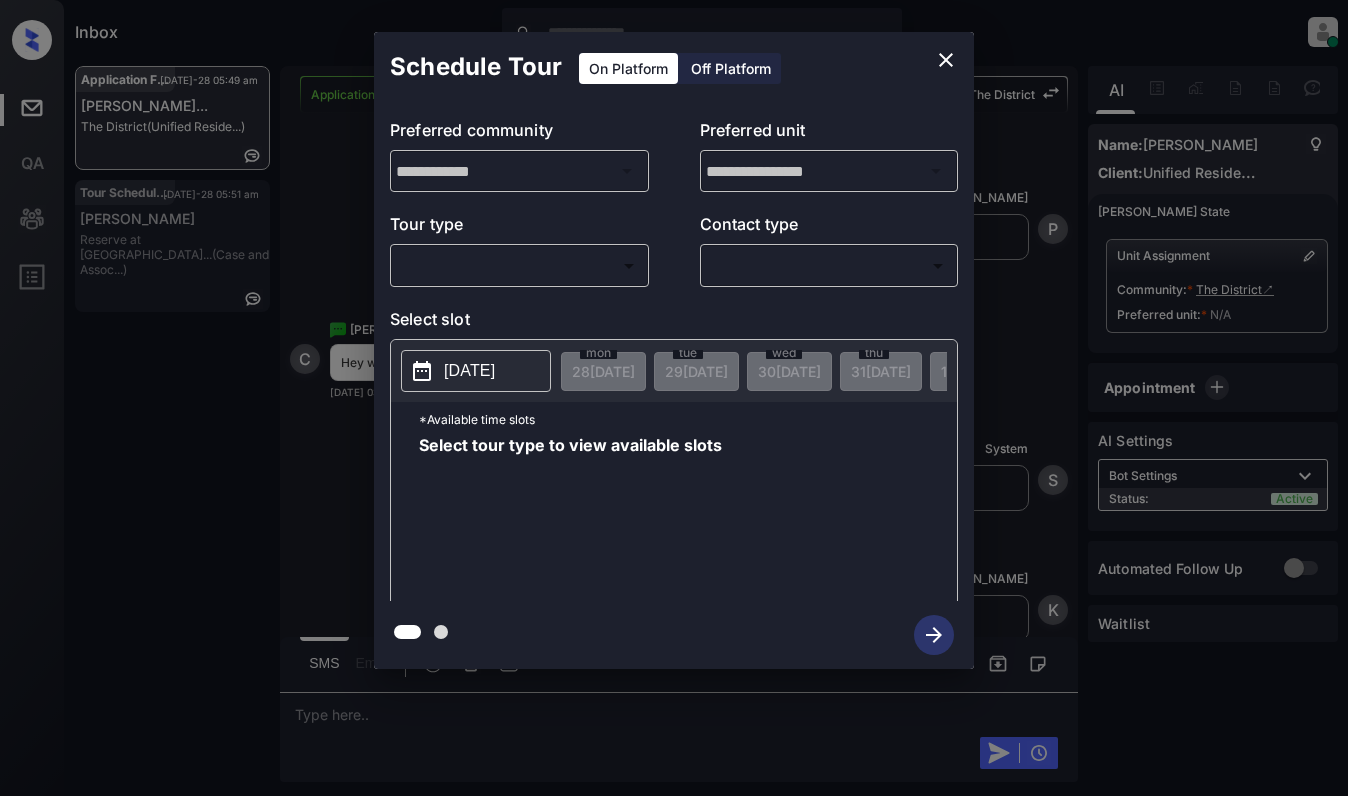 click on "**********" at bounding box center [674, 350] 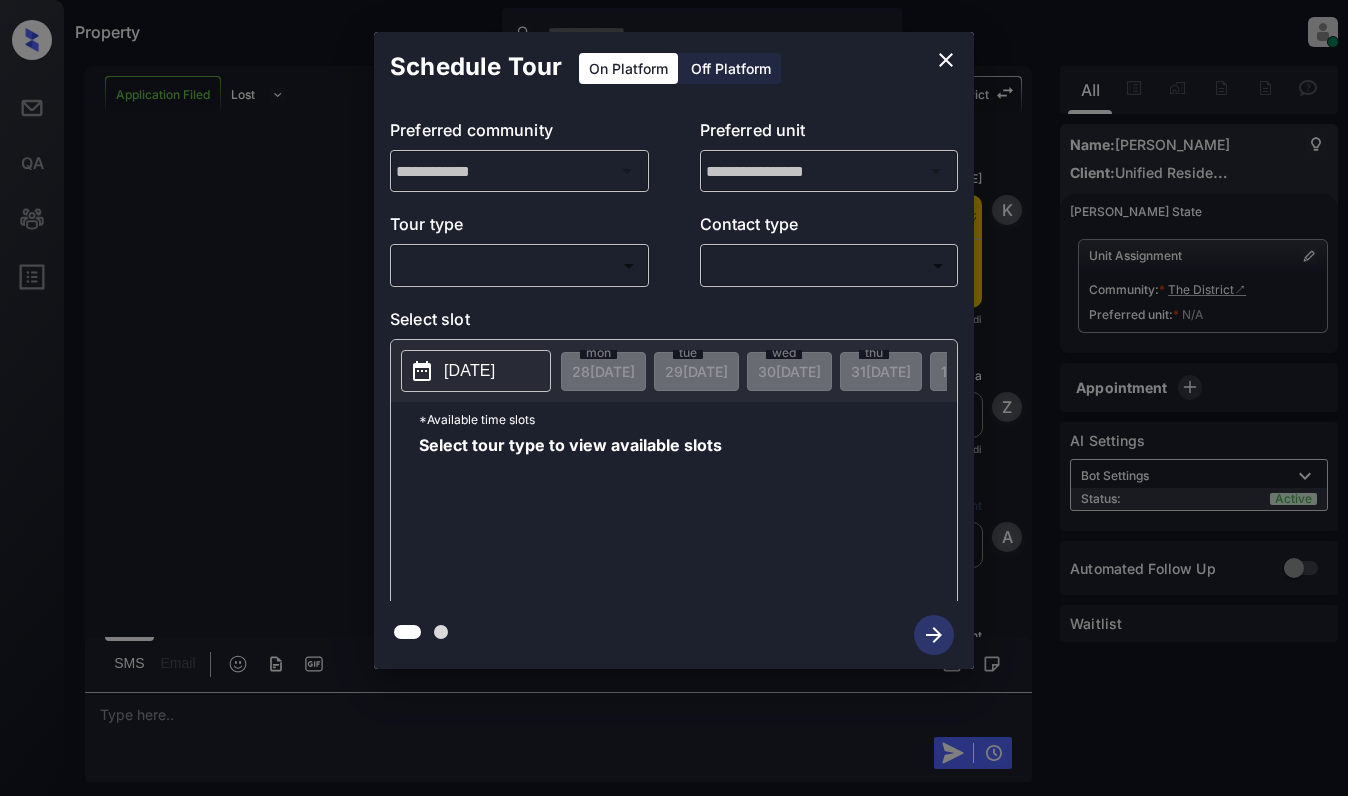 scroll, scrollTop: 0, scrollLeft: 0, axis: both 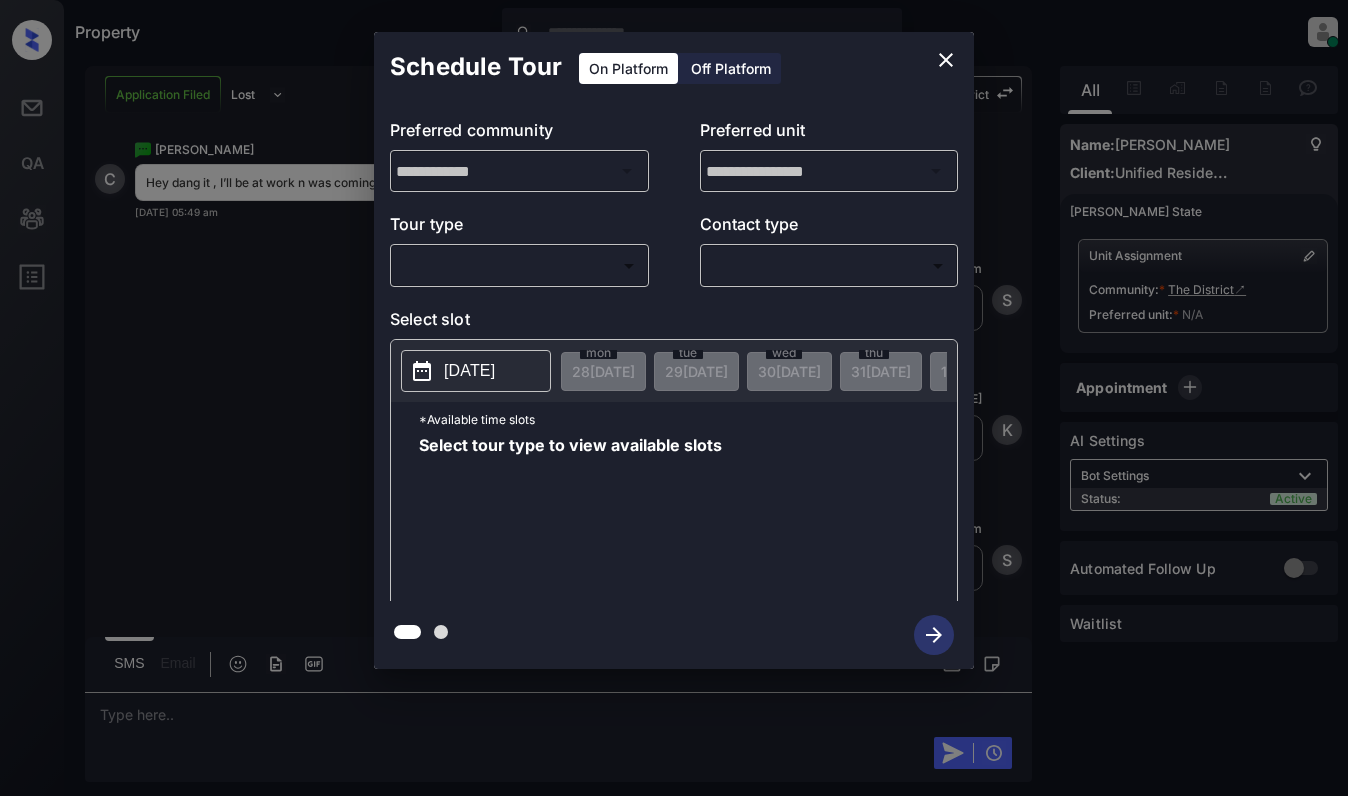 click on "​ ​" at bounding box center [519, 265] 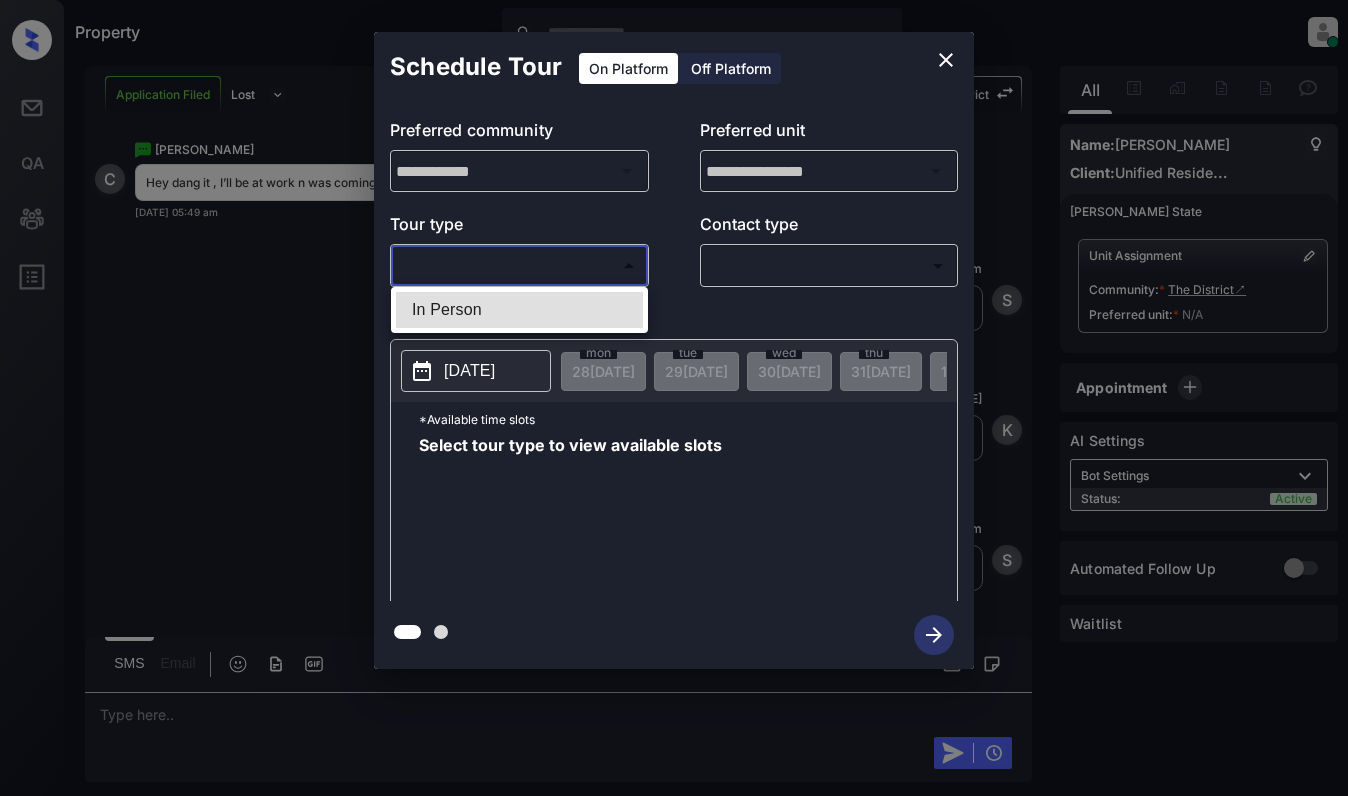 click on "Property Dominic Ceralde Online Set yourself   offline Set yourself   on break Profile Switch to  light  mode Sign out Application Filed Lost Lead Sentiment: Angry Upon sliding the acknowledgement:  Lead will move to lost stage. * ​ SMS and call option will be set to opt out. AFM will be turned off for the lead. The District New Message Kelsey Notes Note: https://conversation.getzuma.com/6883c2b9fcab73811bebf882 - Paste this link into your browser to view Kelsey’s conversation with the prospect Jul 25, 2025 10:45 am  Sync'd w  yardi K New Message Zuma Lead transferred to leasing agent: kelsey Jul 25, 2025 10:45 am  Sync'd w  yardi Z New Message Agent Lead created via leadPoller in Inbound stage. Jul 25, 2025 10:45 am A New Message Agent AFM Request sent to Kelsey. Jul 25, 2025 10:45 am A New Message Agent Notes Note: Structured Note:
Move In Date: 2025-07-31
Bedroom: 2
ILS Note:
Interested In: B2 2 Bedroom 2 Bath, B2 2 Bedroom 2 Bath Renovated, B2 2 Bedroom 2 Bath Construction, Jul 25, 2025 10:45 am A K" at bounding box center [674, 398] 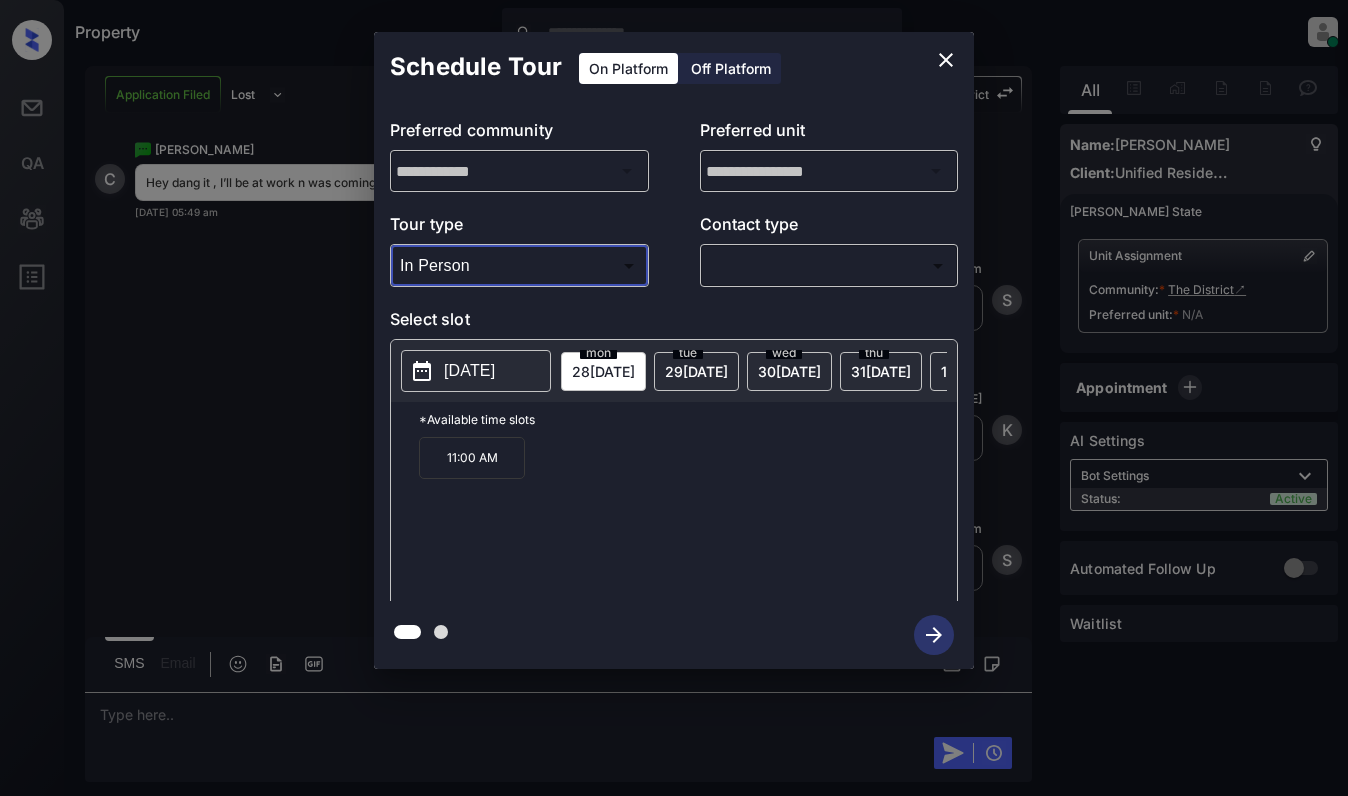 click on "29 JUL" at bounding box center [603, 371] 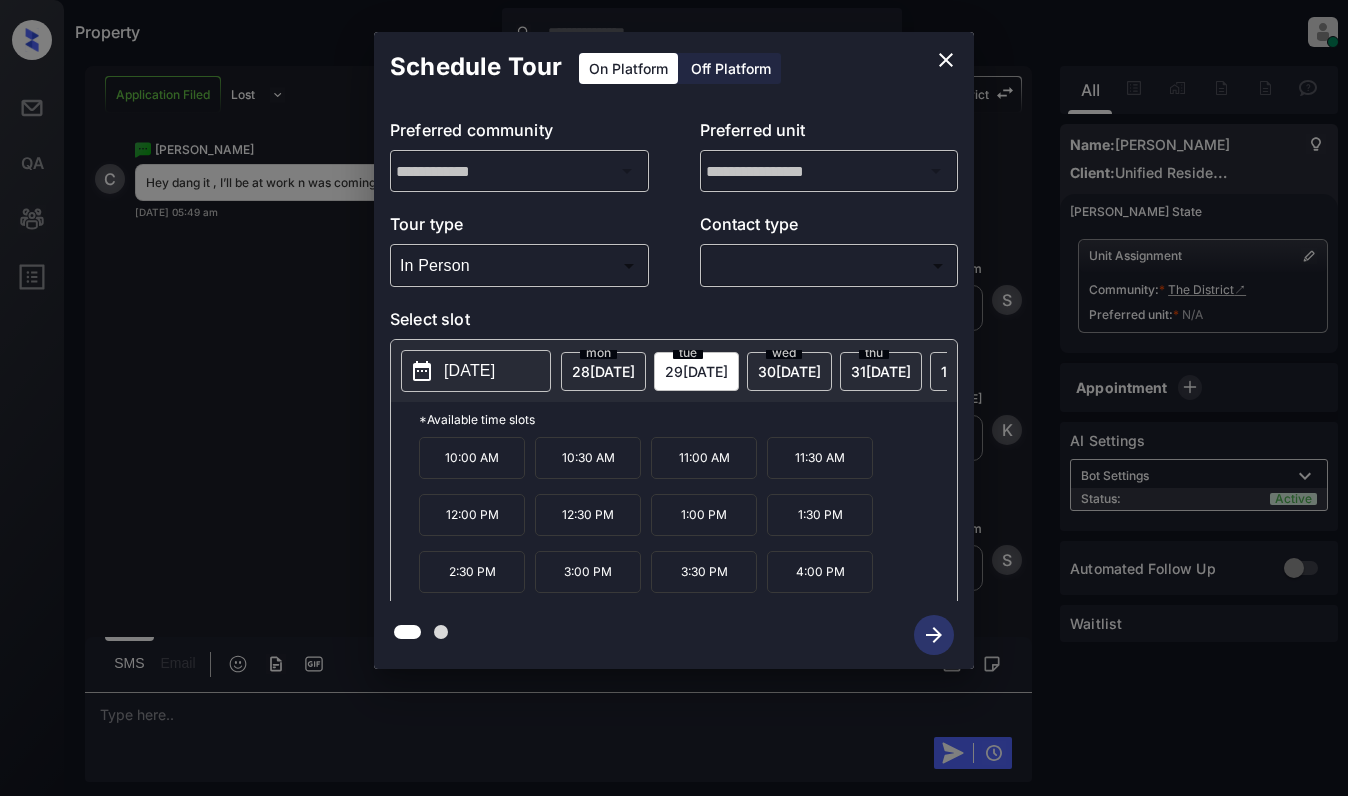 click on "wed" at bounding box center [598, 353] 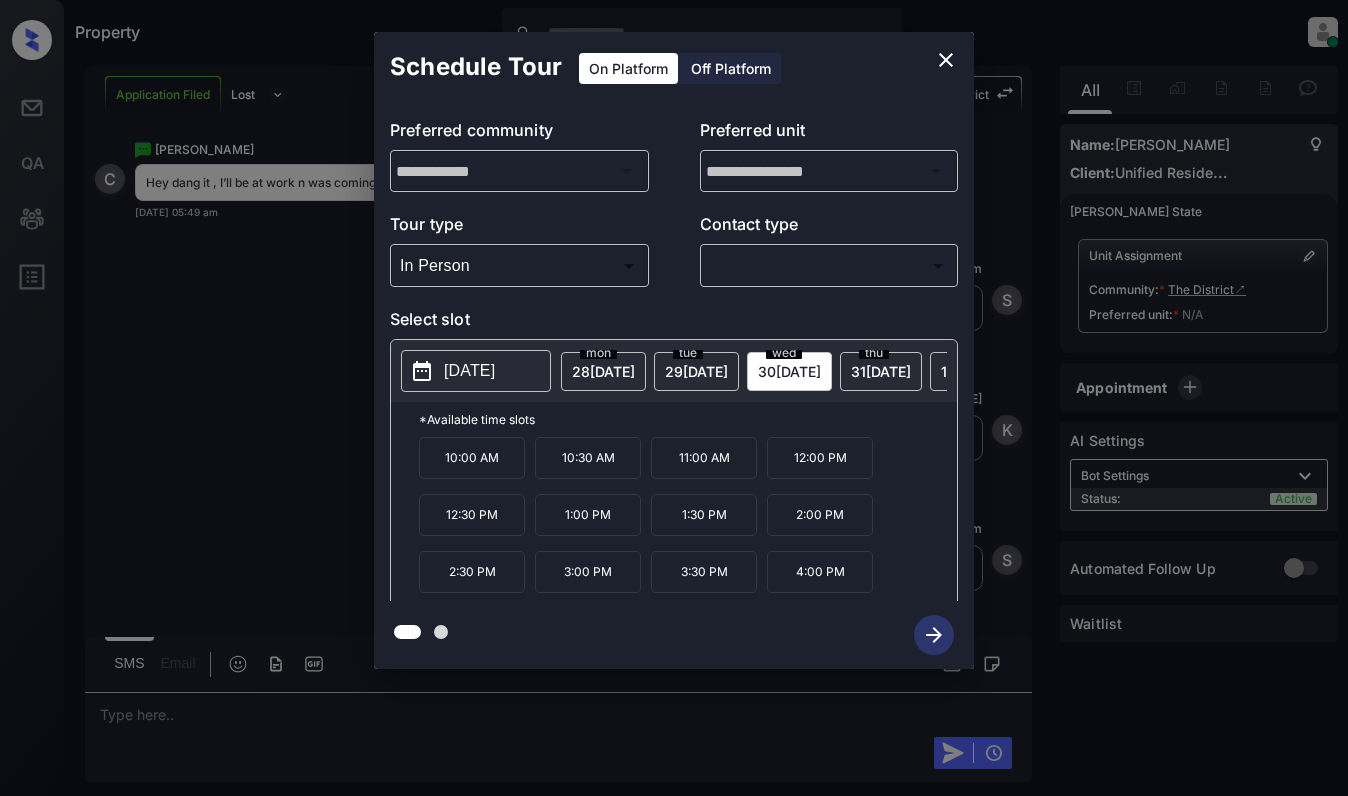 click on "2025-07-30" at bounding box center (476, 371) 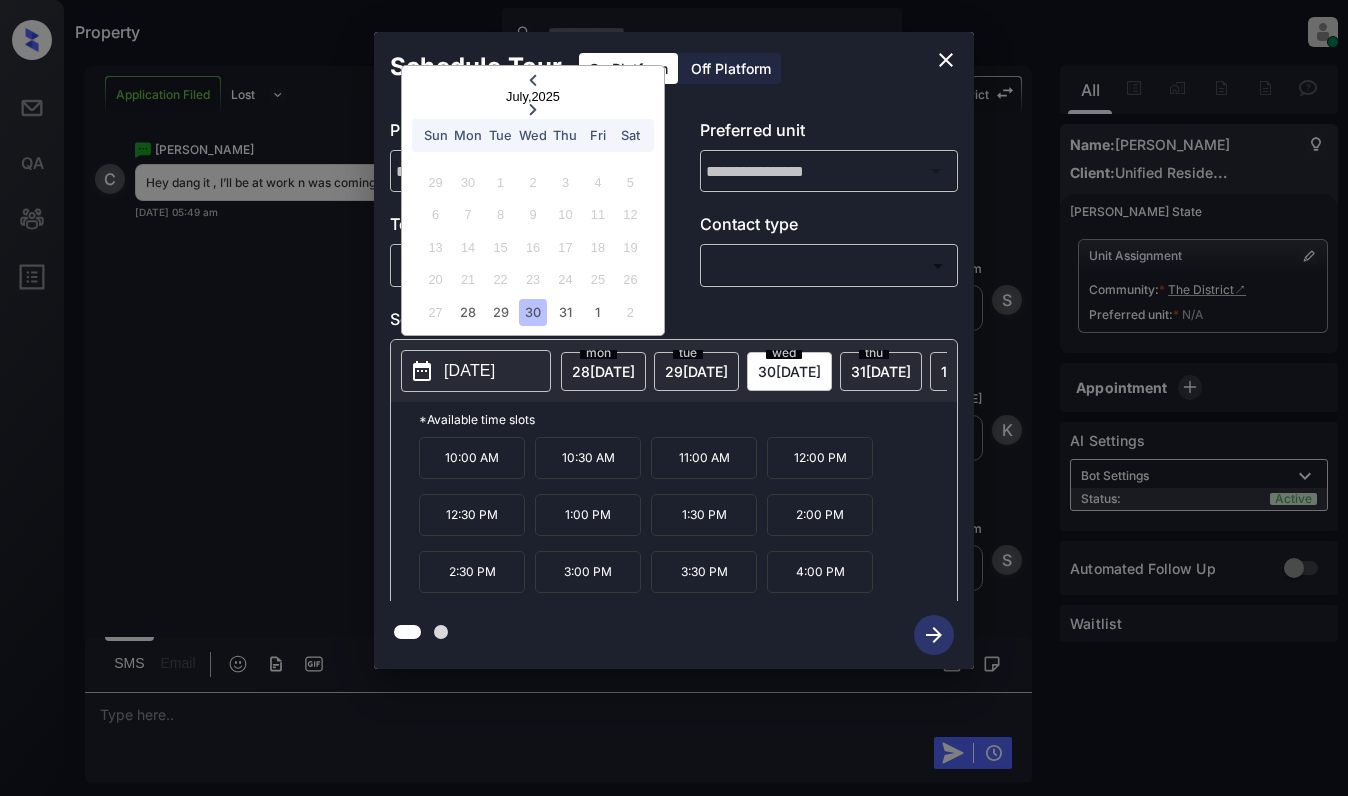 click 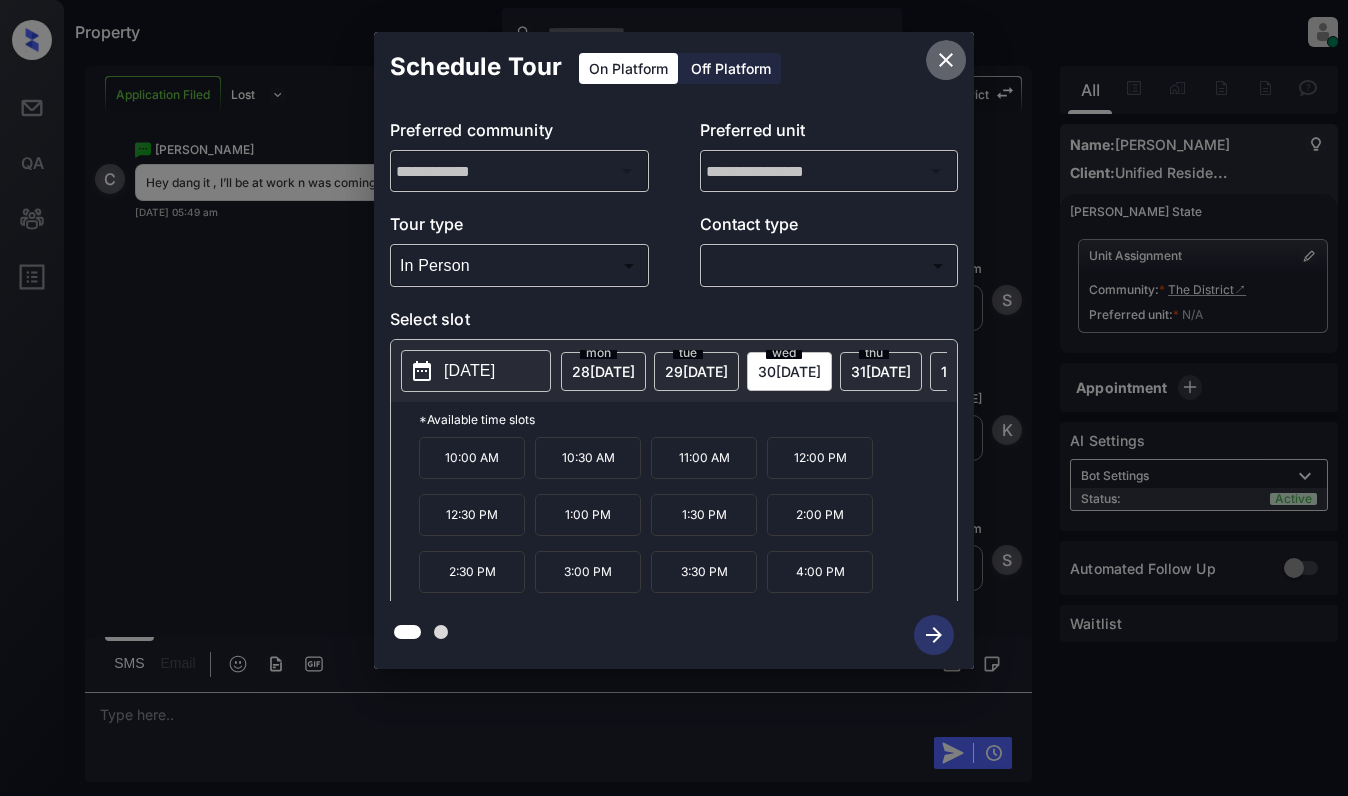 click 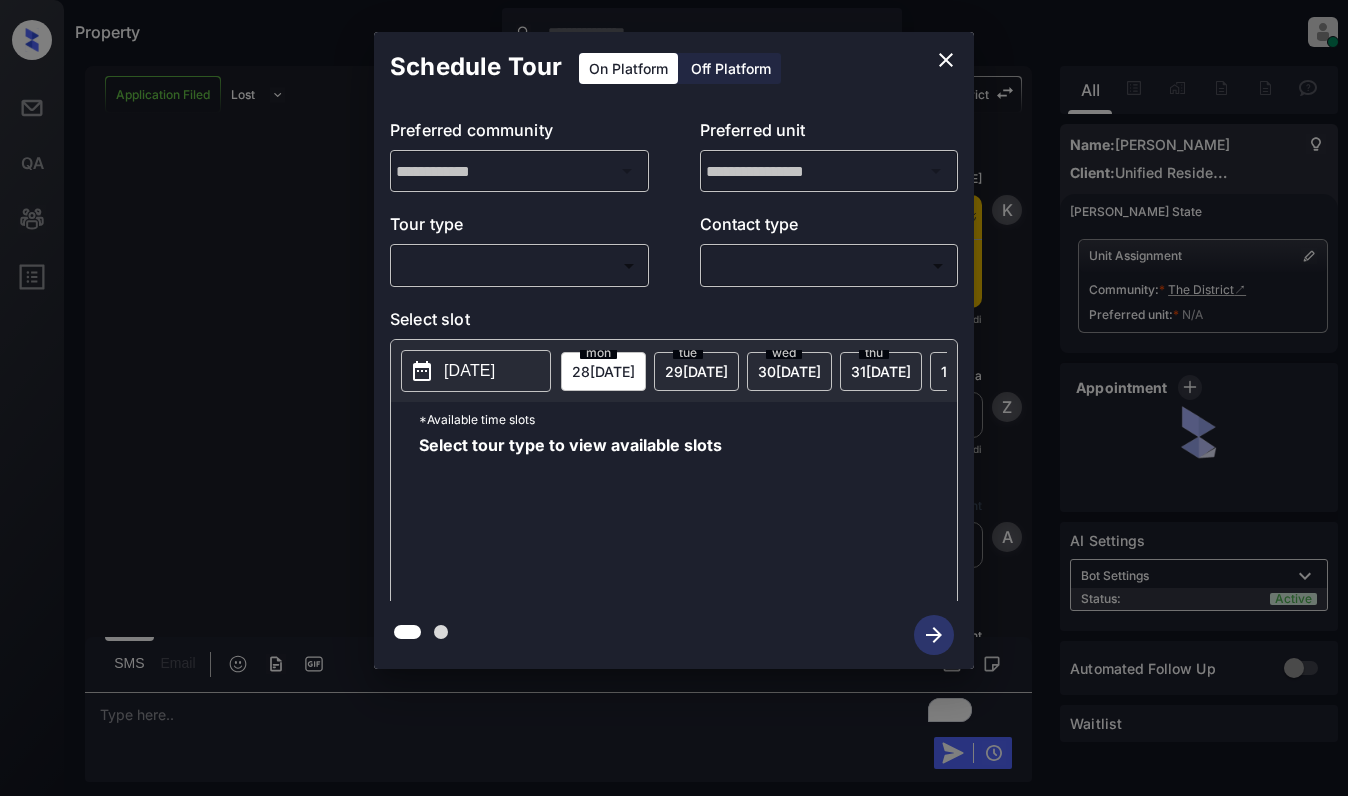 scroll, scrollTop: 0, scrollLeft: 0, axis: both 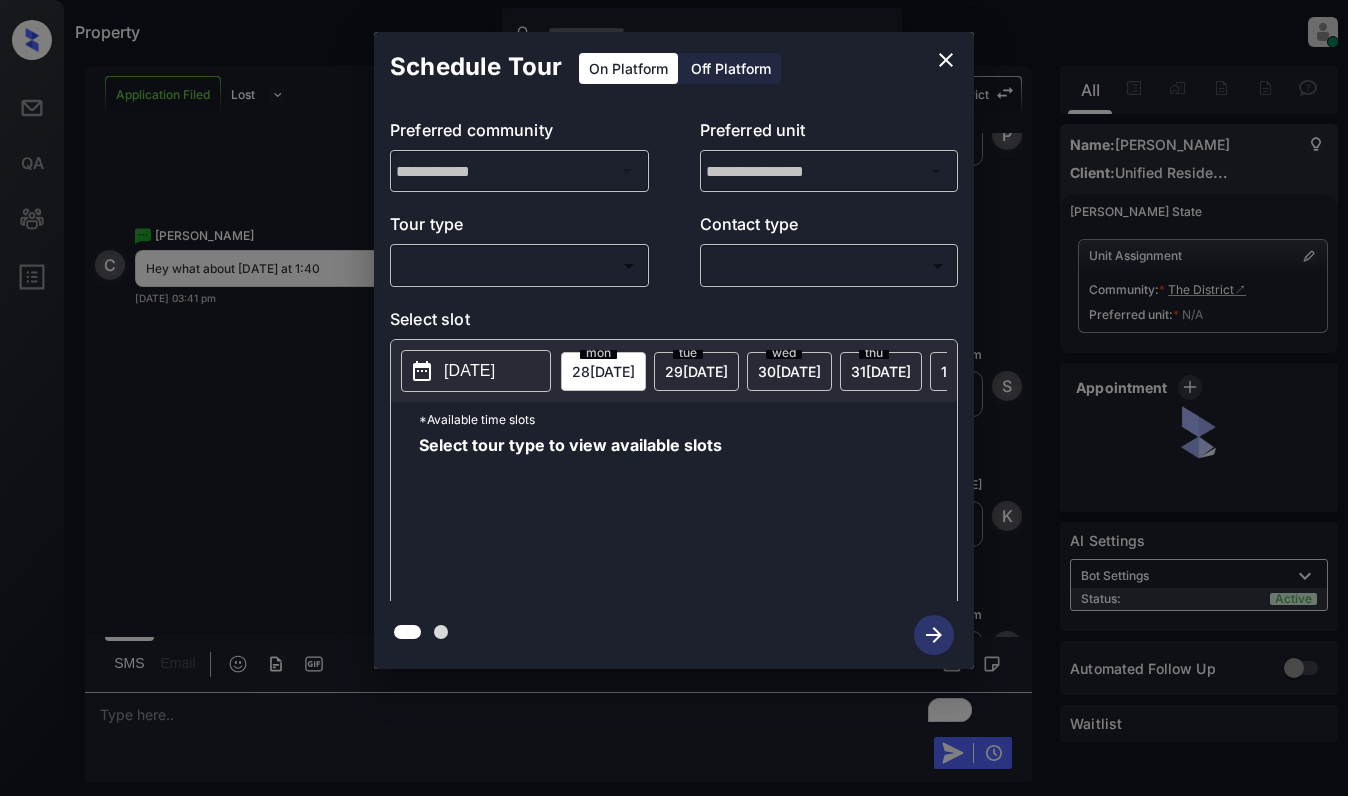 click on "Property Dominic Ceralde Online Set yourself   offline Set yourself   on break Profile Switch to  light  mode Sign out Application Filed Lost Lead Sentiment: Angry Upon sliding the acknowledgement:  Lead will move to lost stage. * ​ SMS and call option will be set to opt out. AFM will be turned off for the lead. The District New Message Kelsey Notes Note: https://conversation.getzuma.com/6883c2b9fcab73811bebf882 - Paste this link into your browser to view Kelsey’s conversation with the prospect Jul 25, 2025 10:45 am  Sync'd w  yardi K New Message Zuma Lead transferred to leasing agent: kelsey Jul 25, 2025 10:45 am  Sync'd w  yardi Z New Message Agent Lead created via leadPoller in Inbound stage. Jul 25, 2025 10:45 am A New Message Agent AFM Request sent to Kelsey. Jul 25, 2025 10:45 am A New Message Agent Notes Note: Structured Note:
Move In Date: 2025-07-31
Bedroom: 2
ILS Note:
Interested In: B2 2 Bedroom 2 Bath, B2 2 Bedroom 2 Bath Renovated, B2 2 Bedroom 2 Bath Construction, Jul 25, 2025 10:45 am A K" at bounding box center (674, 398) 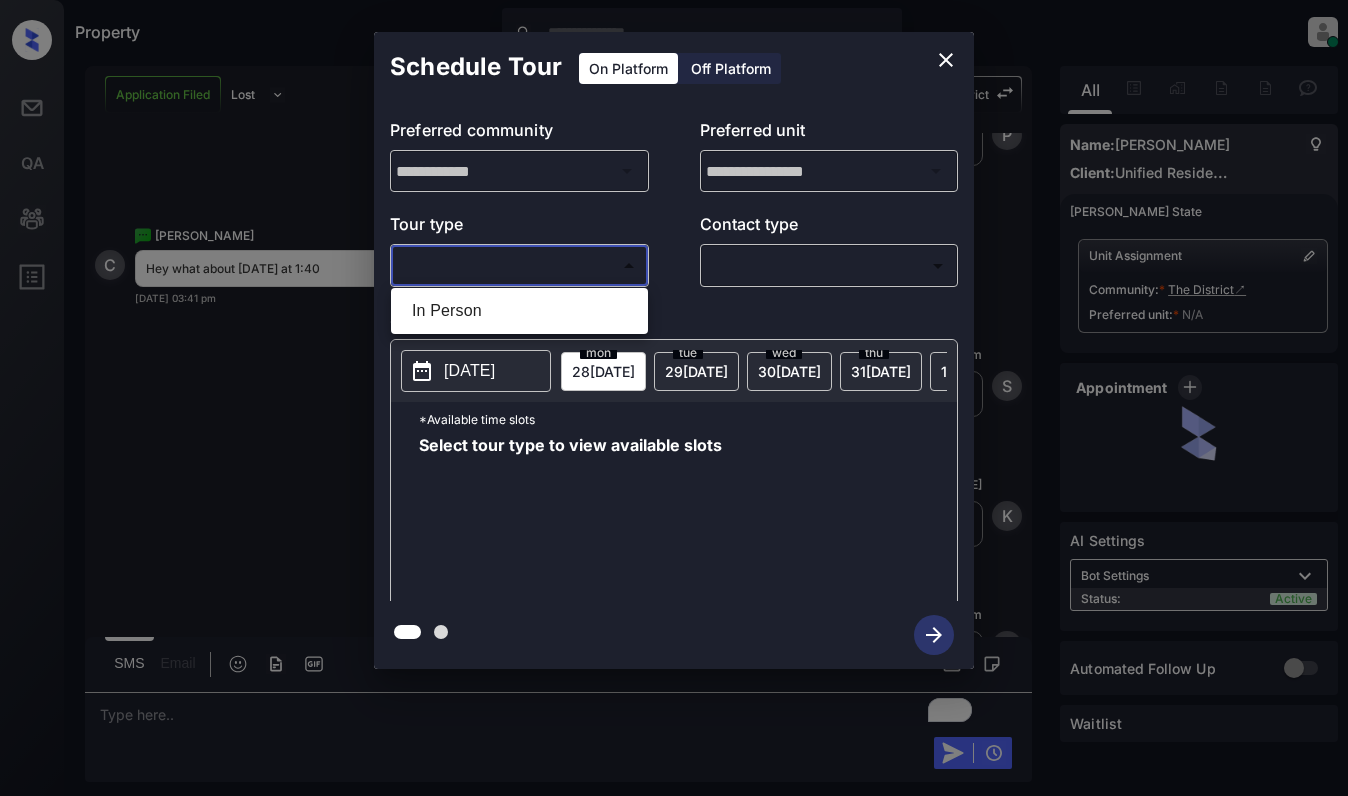 click on "In Person" at bounding box center (519, 311) 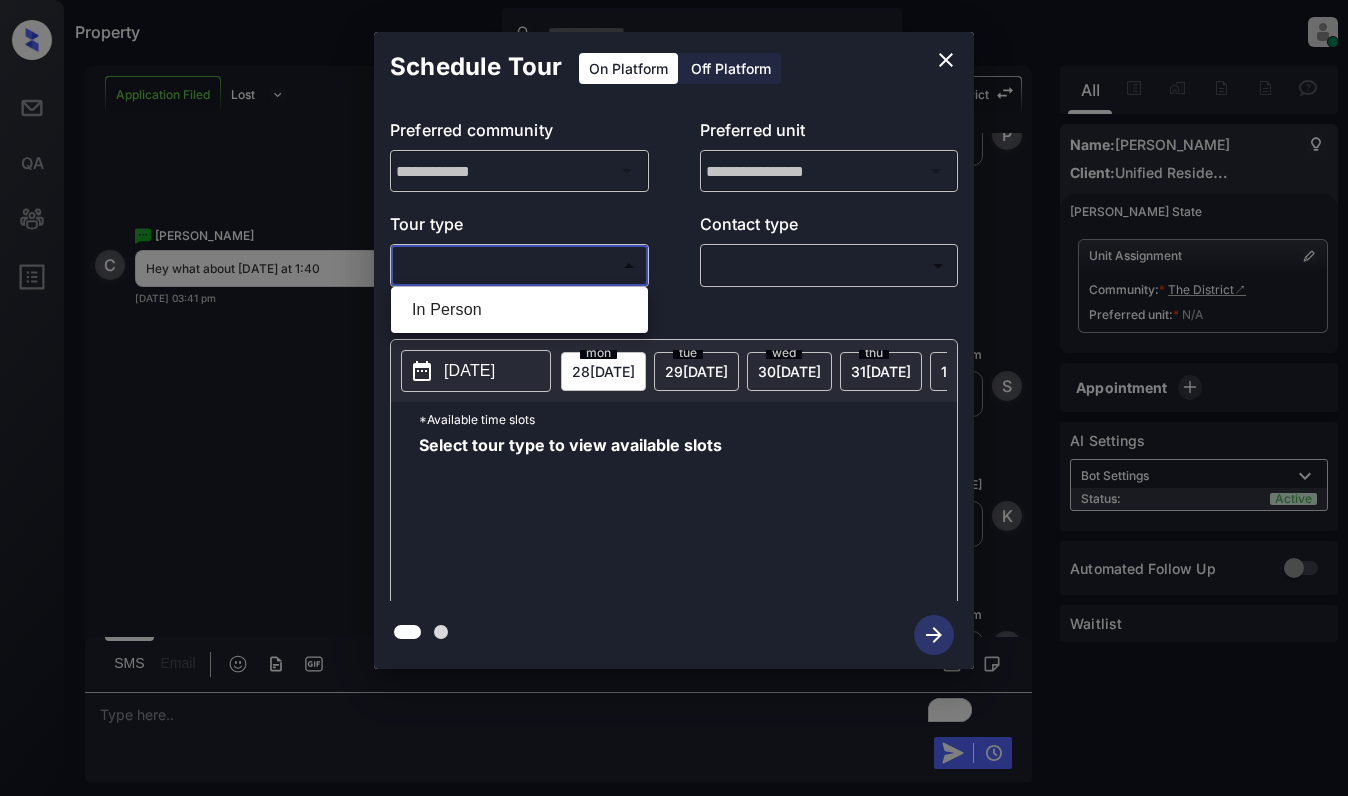 click on "In Person" at bounding box center [519, 310] 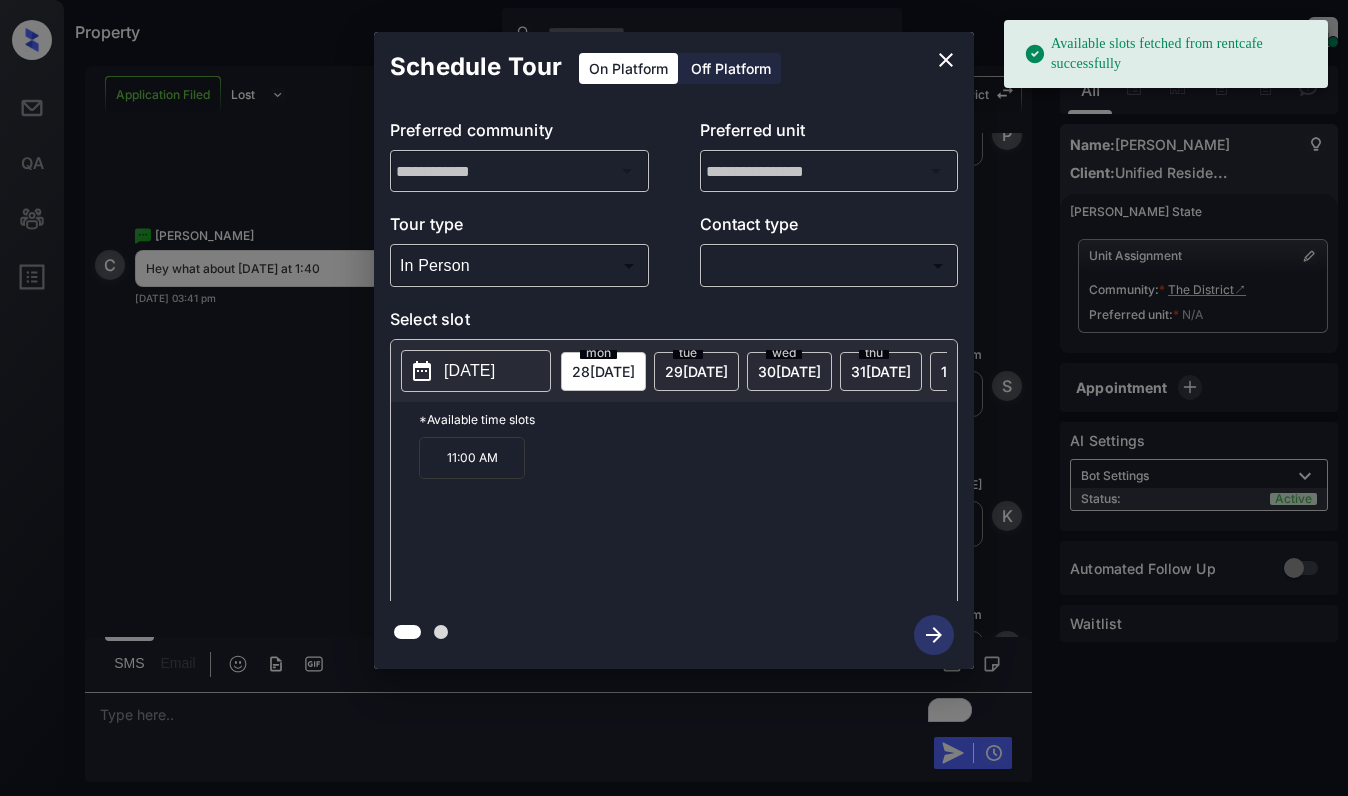 click on "tue" at bounding box center [598, 353] 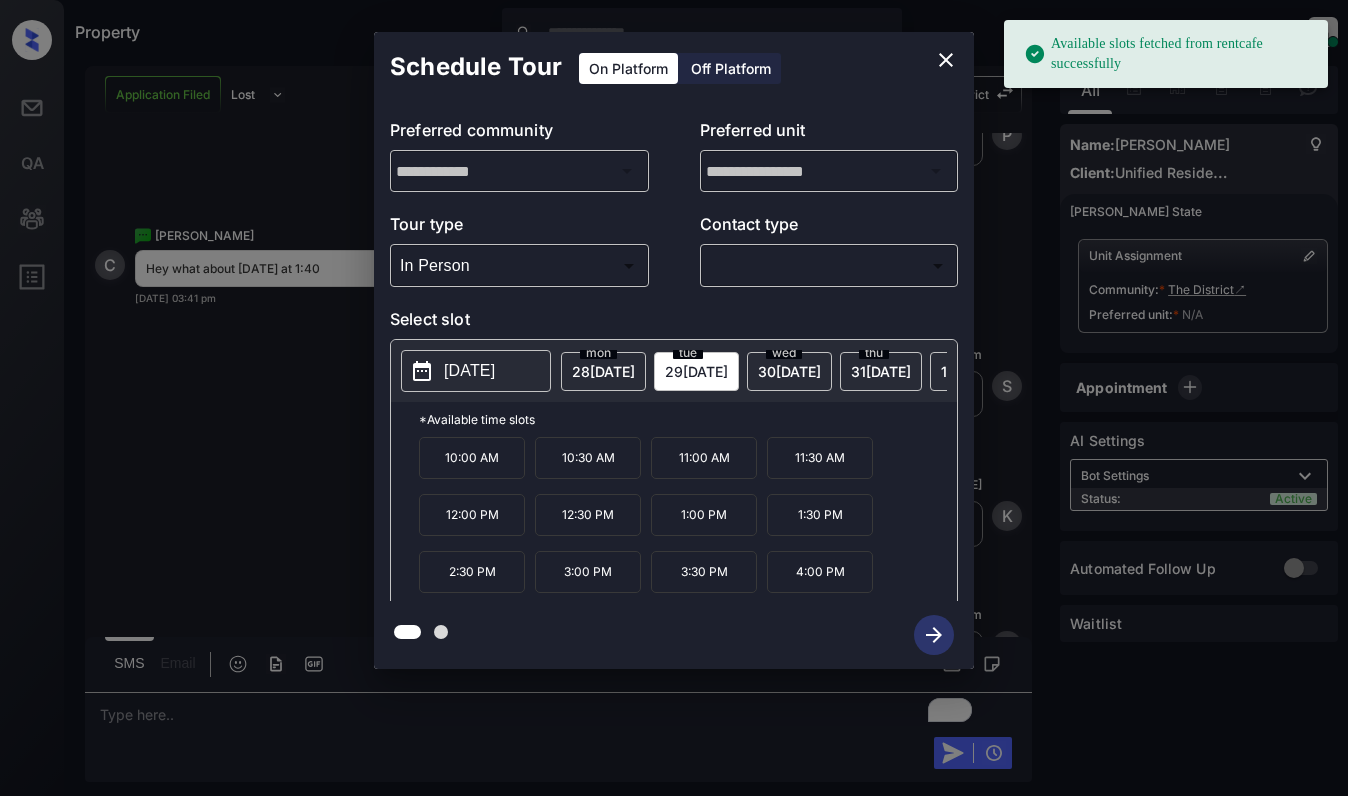 click 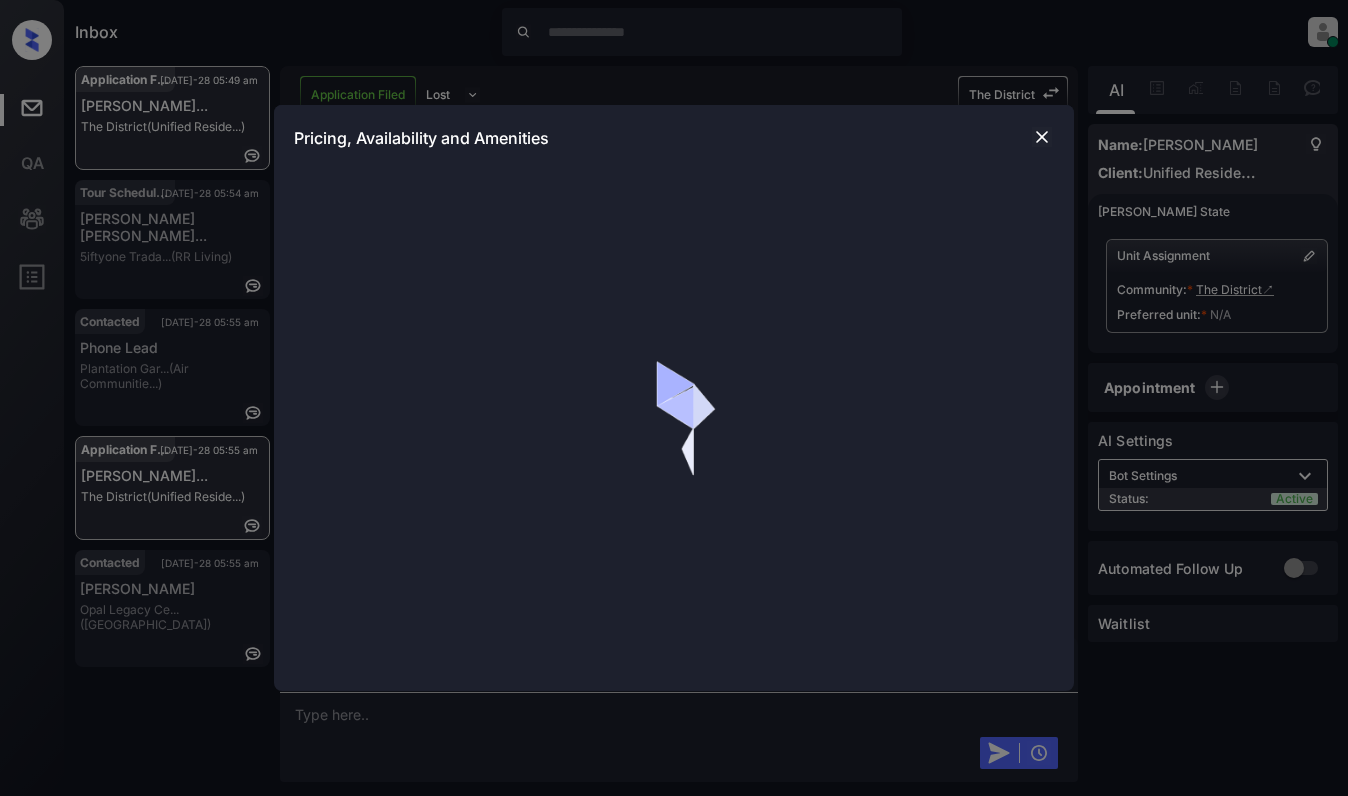 scroll, scrollTop: 0, scrollLeft: 0, axis: both 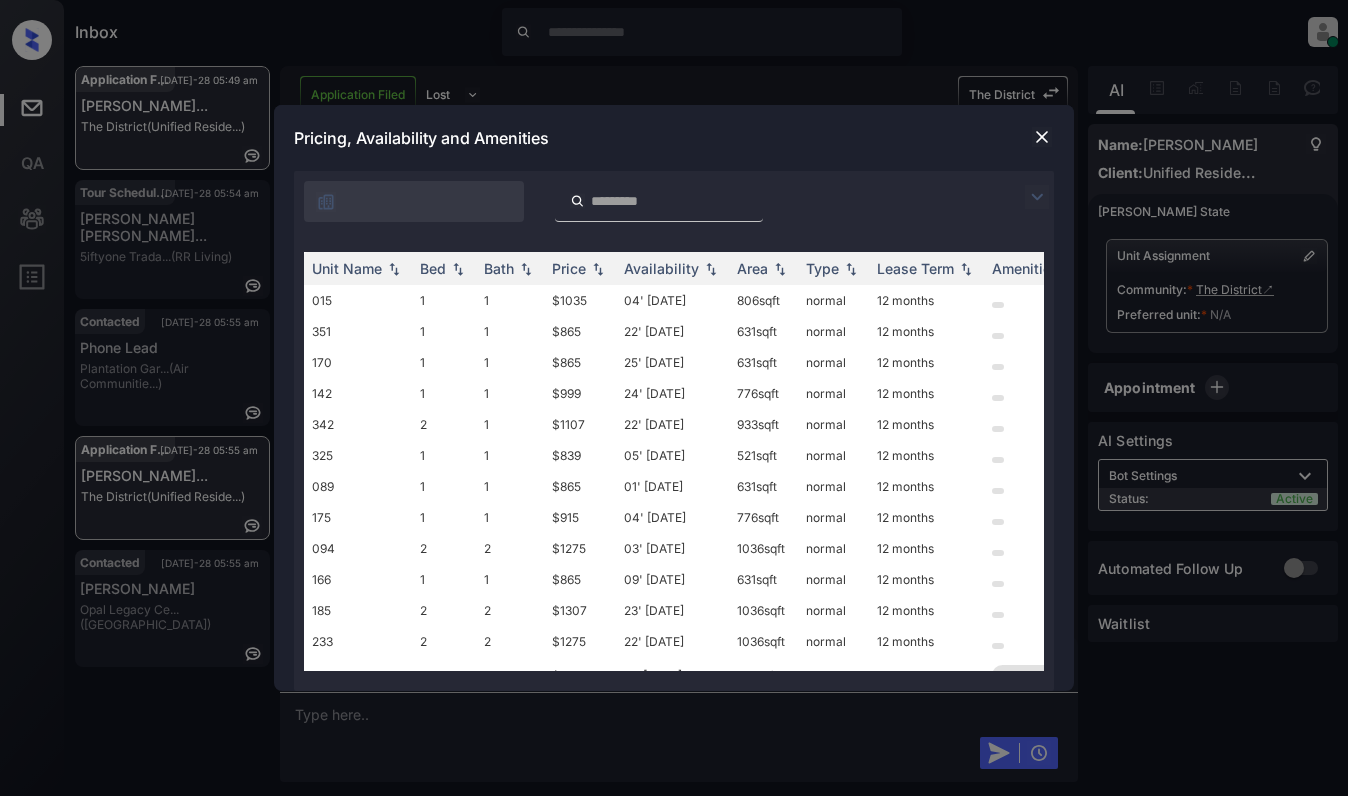 click at bounding box center [1037, 197] 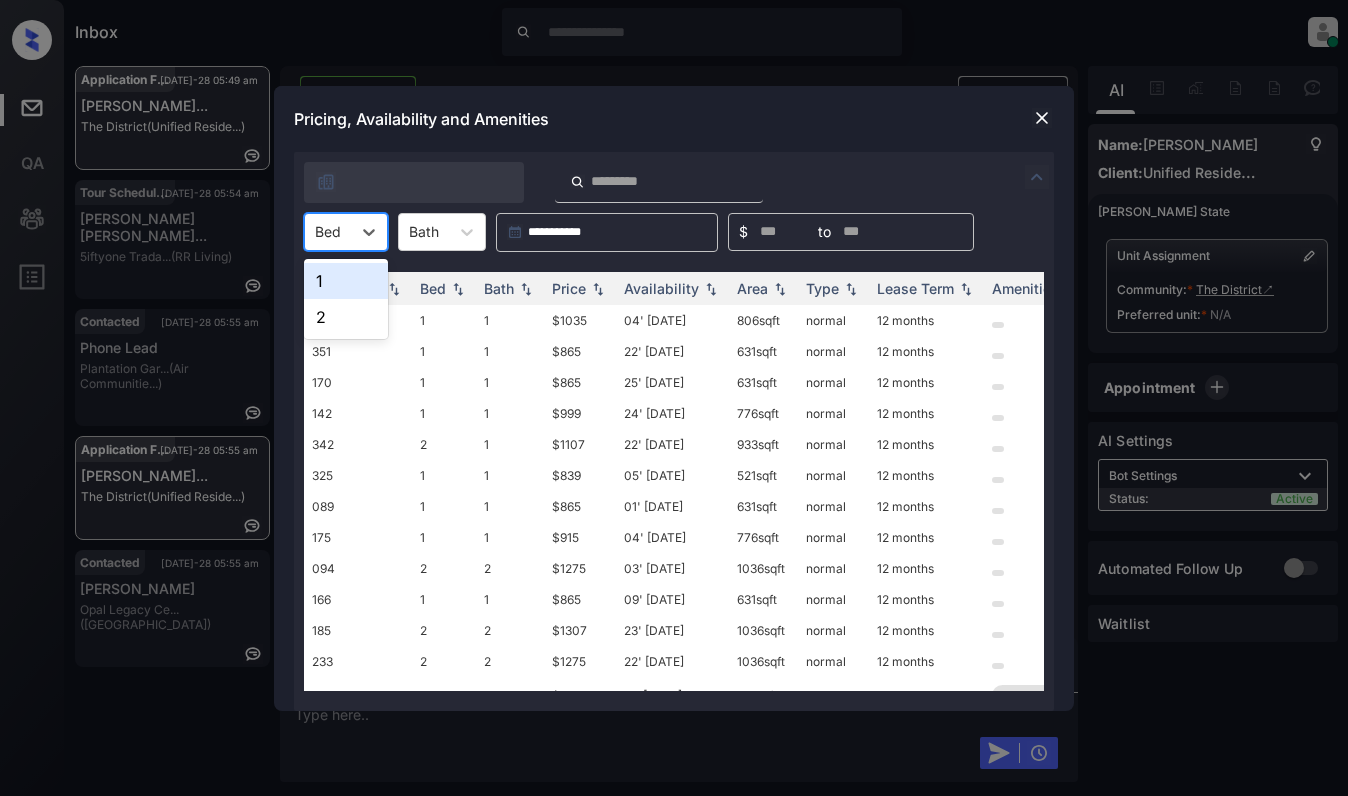 click on "Bed" at bounding box center [328, 231] 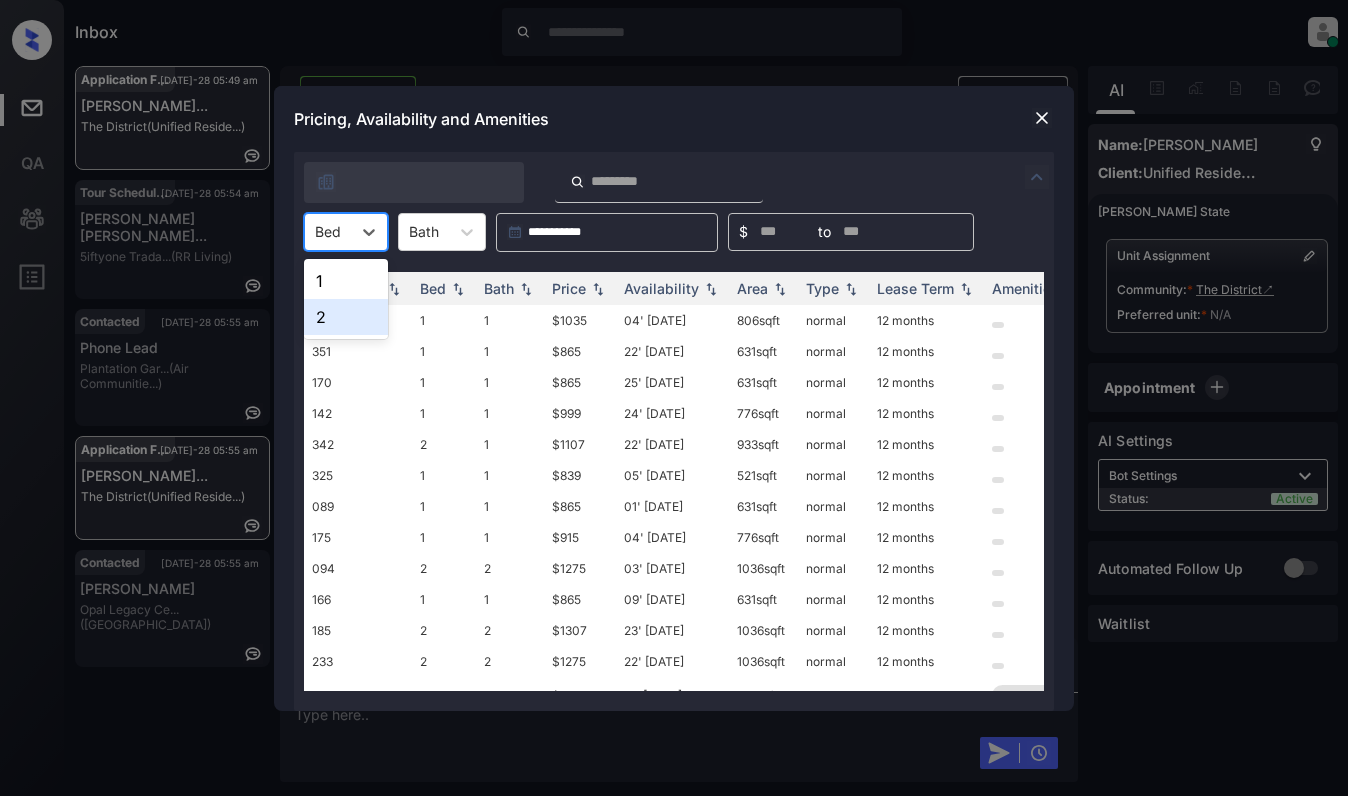 click on "2" at bounding box center [346, 317] 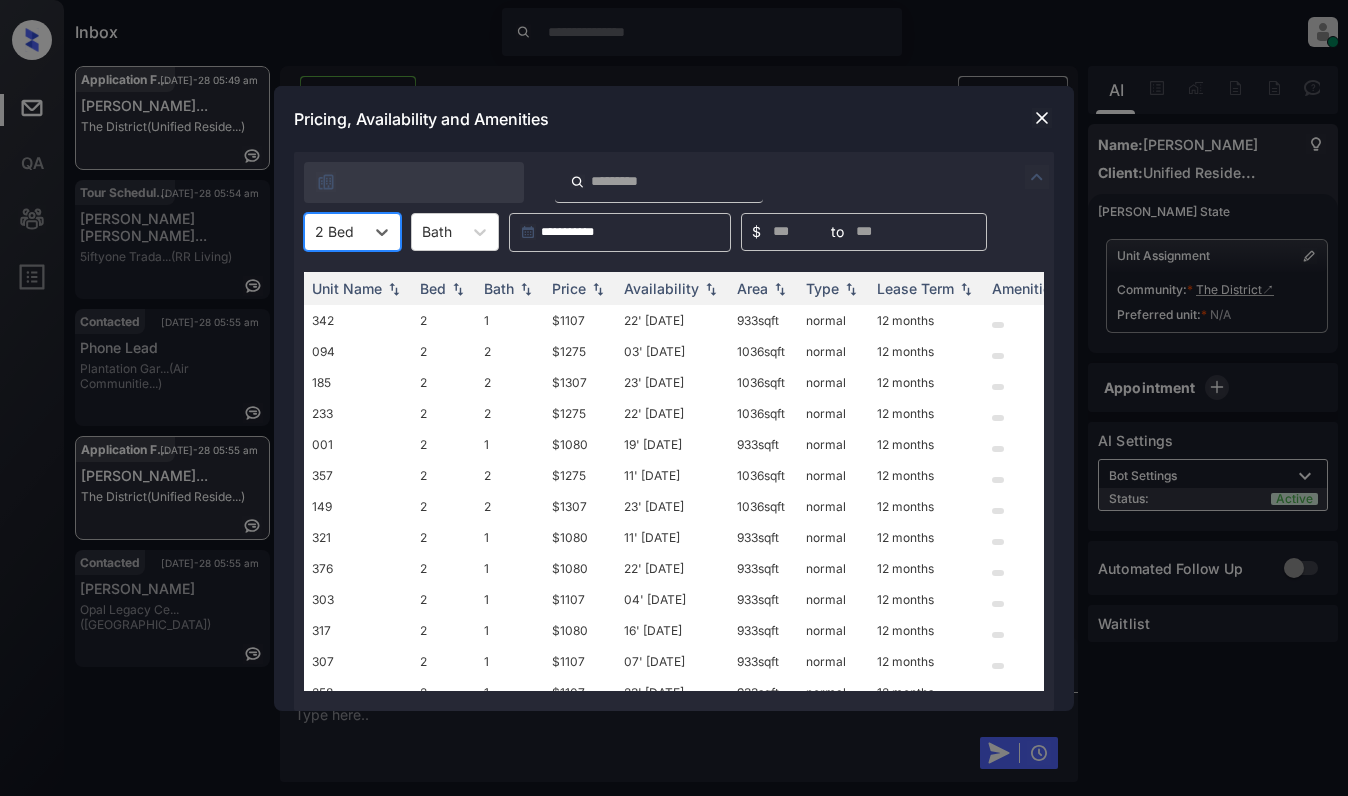 click on "Unit Name Bed Bath Price Availability Area Type Lease Term Amenities 342 2 1 $1107 22' Sep 25 933  sqft normal 12   months 094 2 2 $1275 03' Jul 25 1036  sqft normal 12   months 185 2 2 $1307 23' Sep 25 1036  sqft normal 12   months 233 2 2 $1275 22' Aug 25 1036  sqft normal 12   months 001 2 1 $1080 19' Jul 25 933  sqft normal 12   months 357 2 2 $1275 11' Jul 25 1036  sqft normal 12   months 149 2 2 $1307 23' Sep 25 1036  sqft normal 12   months 321 2 1 $1080 11' Jul 25 933  sqft normal 12   months 376 2 1 $1080 22' Jul 25 933  sqft normal 12   months 303 2 1 $1107 04' Sep 25 933  sqft normal 12   months 317 2 1 $1080 16' Jul 25 933  sqft normal 12   months 307 2 1 $1107 07' Nov 25 933  sqft normal 12   months 258 2 1 $1107 23' Sep 25 933  sqft normal 12   months 278 2 1 $1080 29' Aug 25 933  sqft normal 12   months 045 2 1 $1107 23' Sep 25 933  sqft normal 12   months 347 2 2 $1275 01' Jan 26 1036  sqft normal 12   months 137 2 2 $1275 24' Jun 25 1036  sqft normal 12   months 136 2 2 $1275 10' Jul 25 1036" at bounding box center (674, 481) 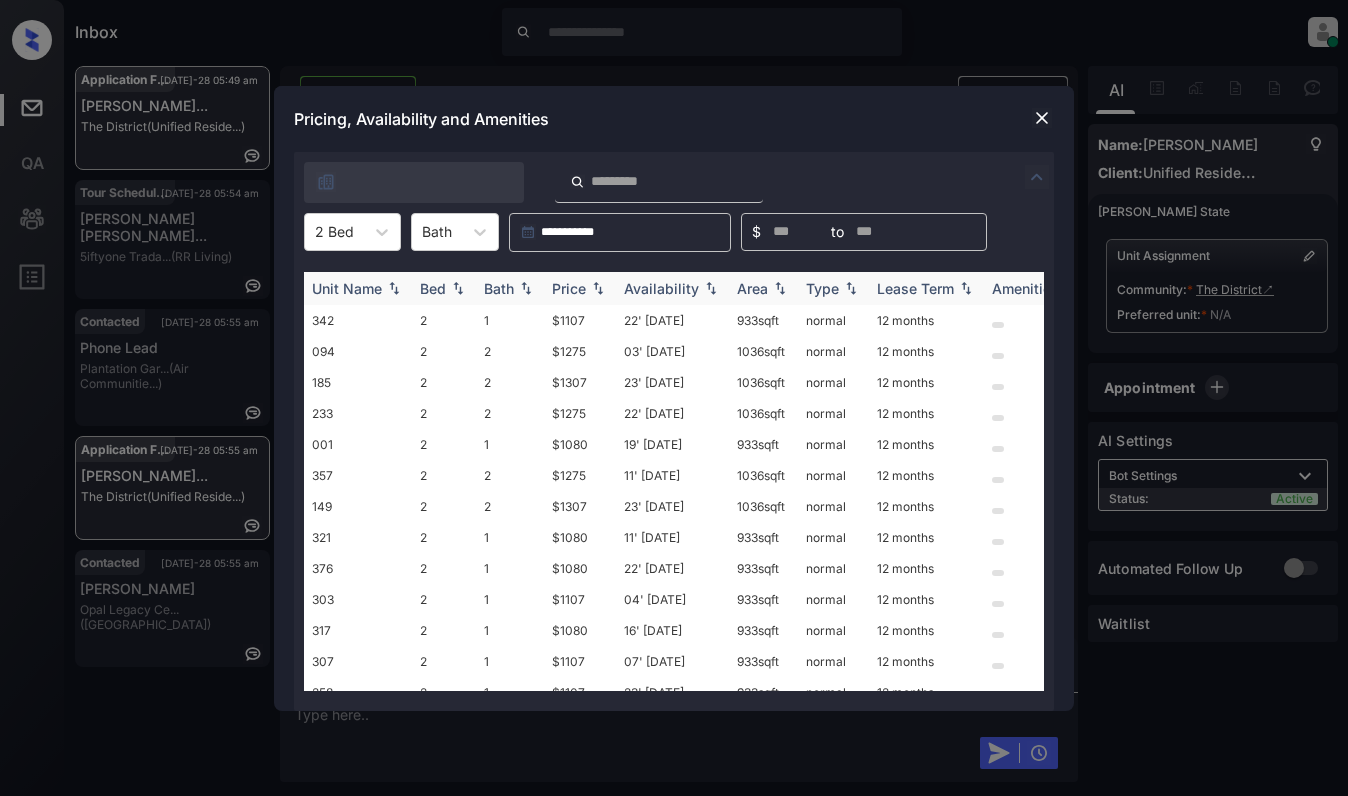 click at bounding box center (598, 288) 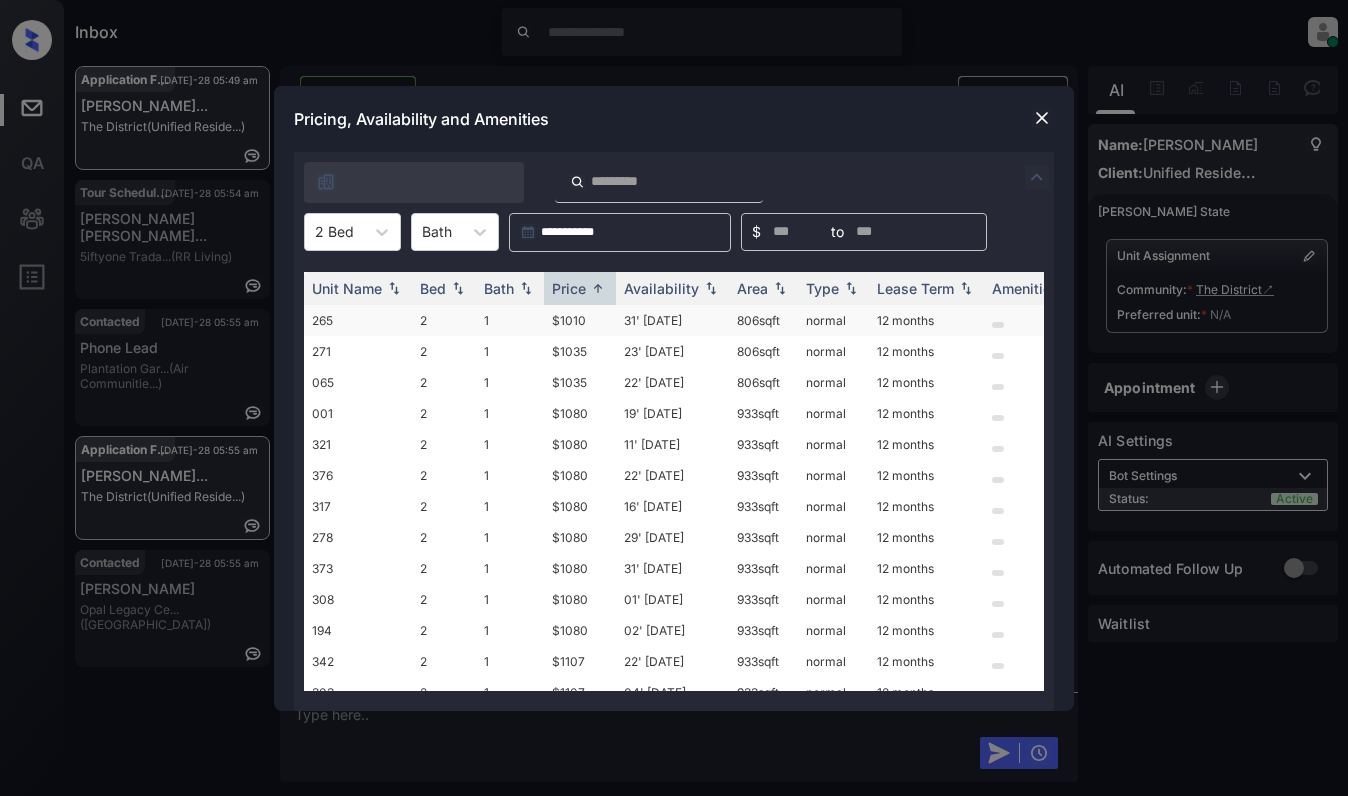 click on "$1010" at bounding box center (580, 320) 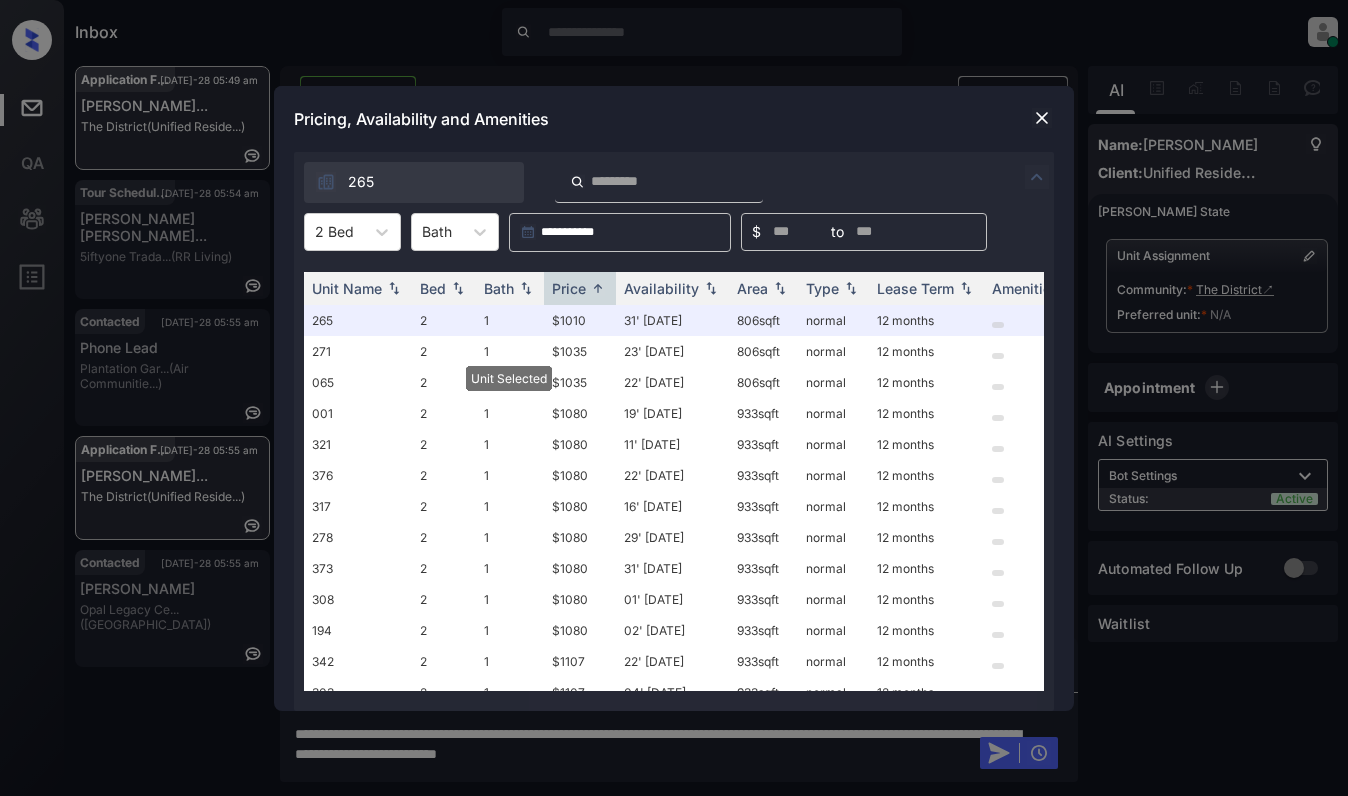 click at bounding box center (1042, 118) 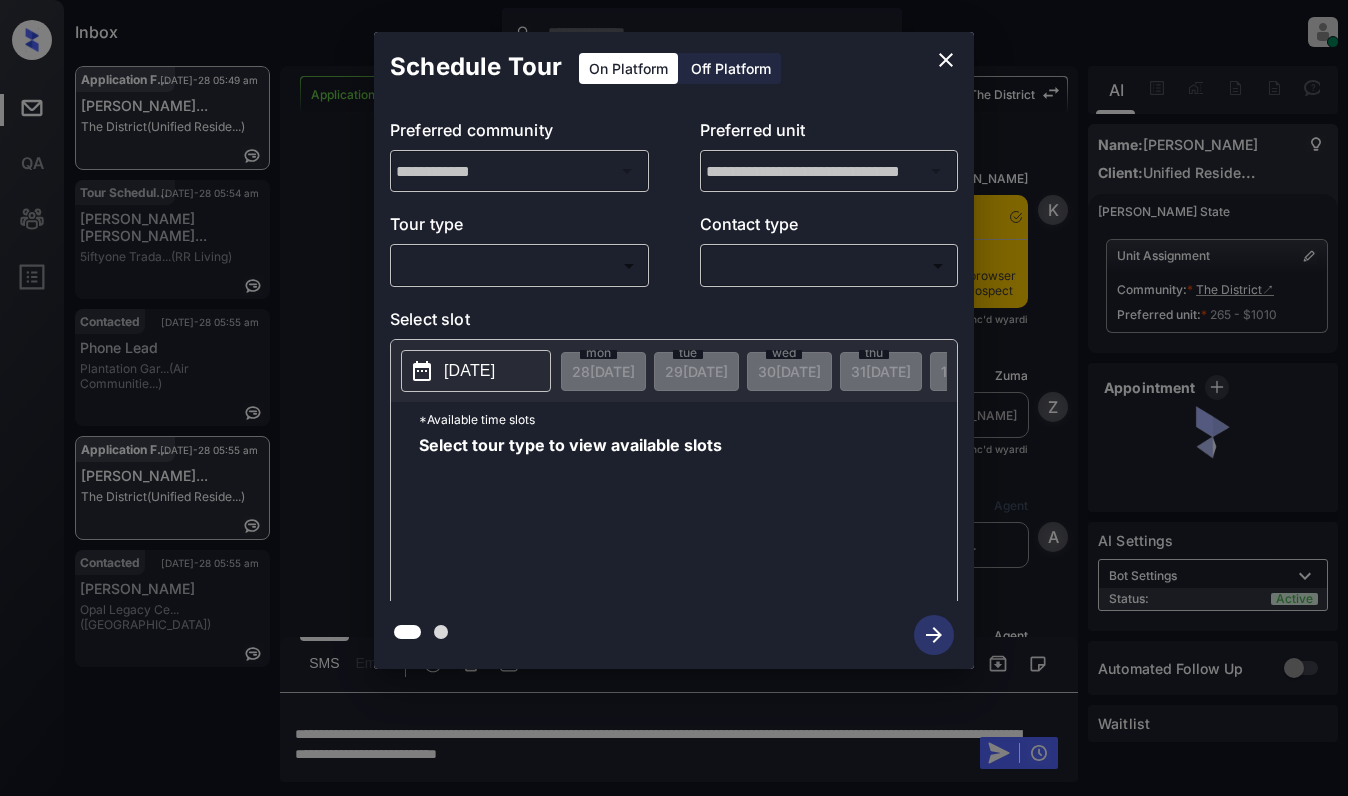 scroll, scrollTop: 0, scrollLeft: 0, axis: both 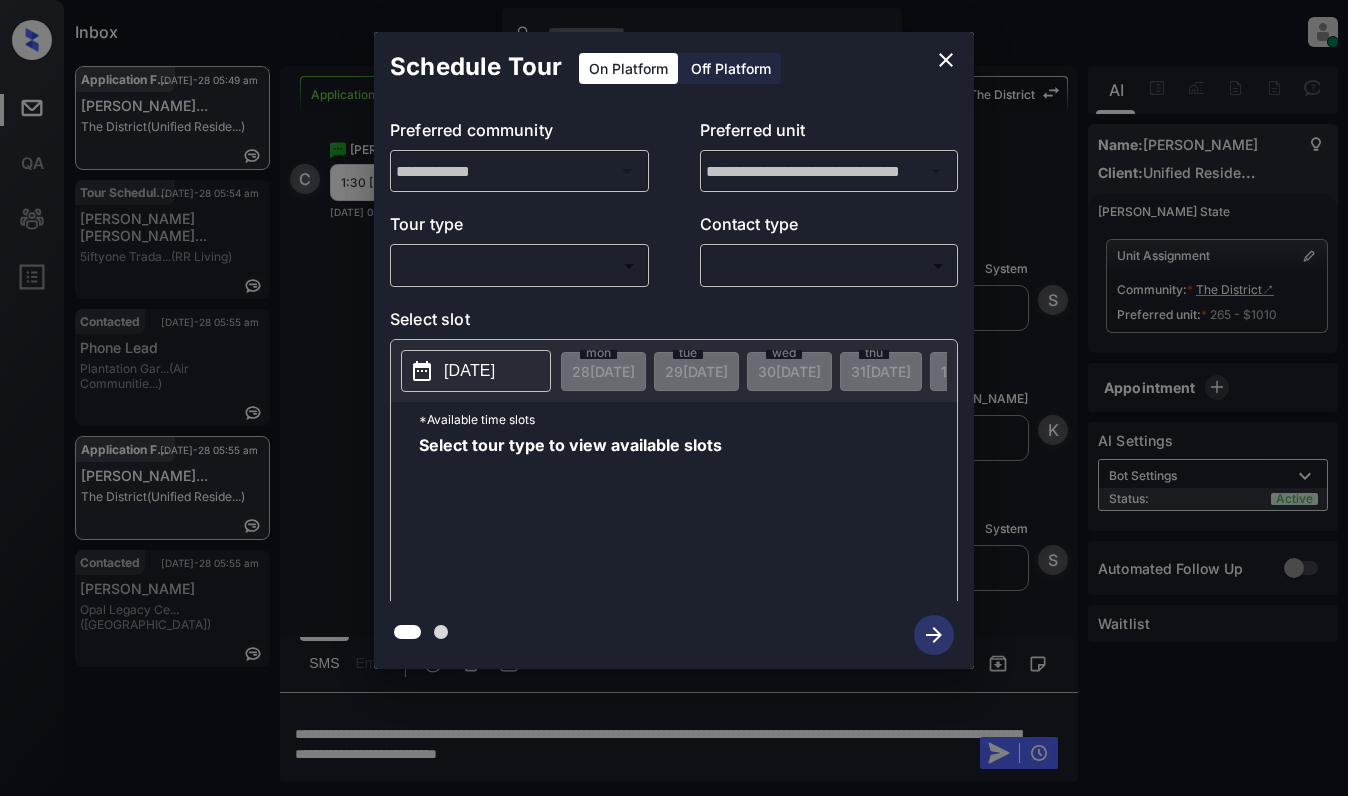 click on "Inbox Dominic Ceralde Online Set yourself   offline Set yourself   on break Profile Switch to  light  mode Sign out Application Filed Jul-28 05:49 am   Chriaira Mcgow... The District  (Unified Reside...) Tour Scheduled Jul-28 05:54 am   Michelle Leona... 5iftyone Trada...  (RR Living) Contacted Jul-28 05:55 am   Phone Lead Plantation Gar...  (Air Communitie...) Application Filed Jul-28 05:55 am   Chriaira Mcgow... The District  (Unified Reside...) Contacted Jul-28 05:55 am   Emma Thompson Opal Legacy Ce...  (Fairfield) Application Filed Lost Lead Sentiment: Angry Upon sliding the acknowledgement:  Lead will move to lost stage. * ​ SMS and call option will be set to opt out. AFM will be turned off for the lead. The District New Message Kelsey Notes Note: https://conversation.getzuma.com/6883c2b9fcab73811bebf882 - Paste this link into your browser to view Kelsey’s conversation with the prospect Jul 25, 2025 10:45 am  Sync'd w  yardi K New Message Zuma Lead transferred to leasing agent: kelsey  Sync'd w  Z A" at bounding box center (674, 398) 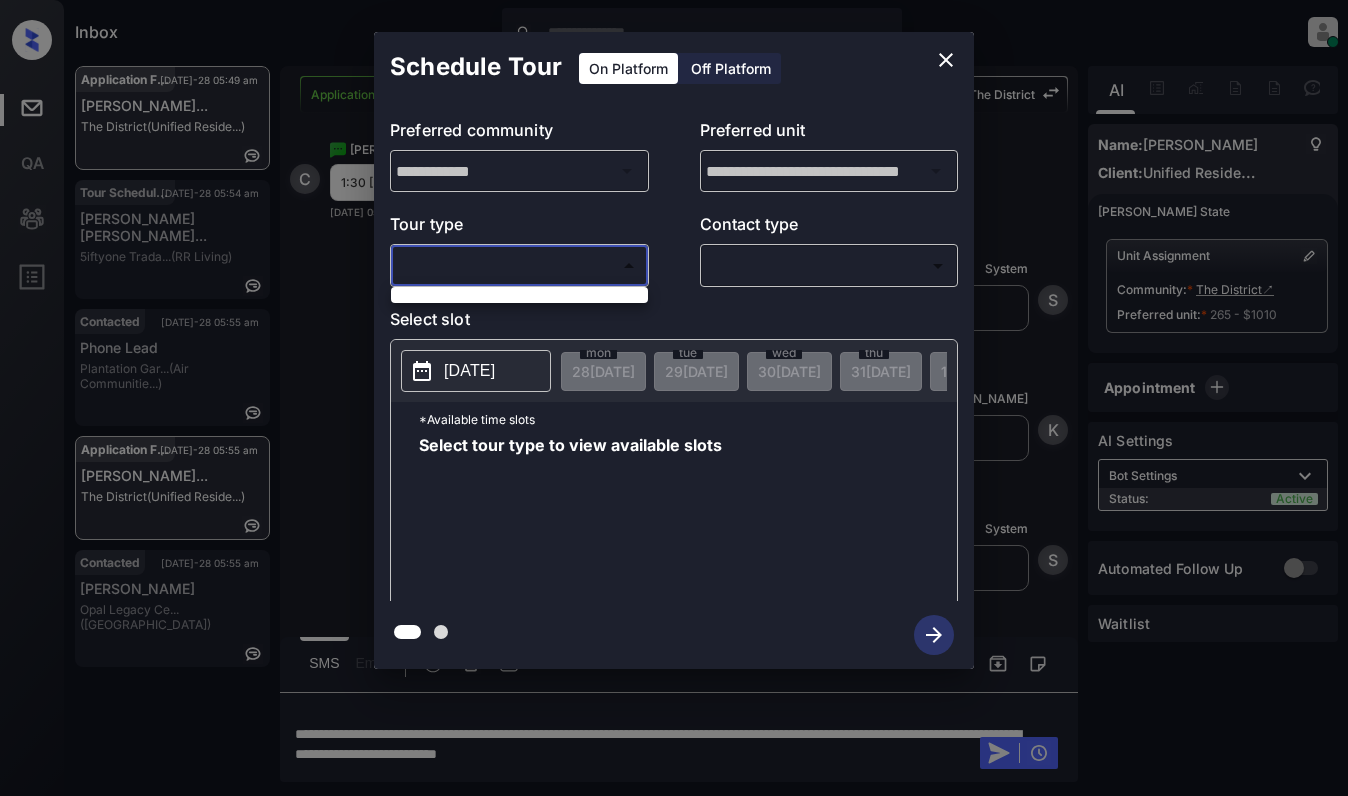 click at bounding box center [674, 398] 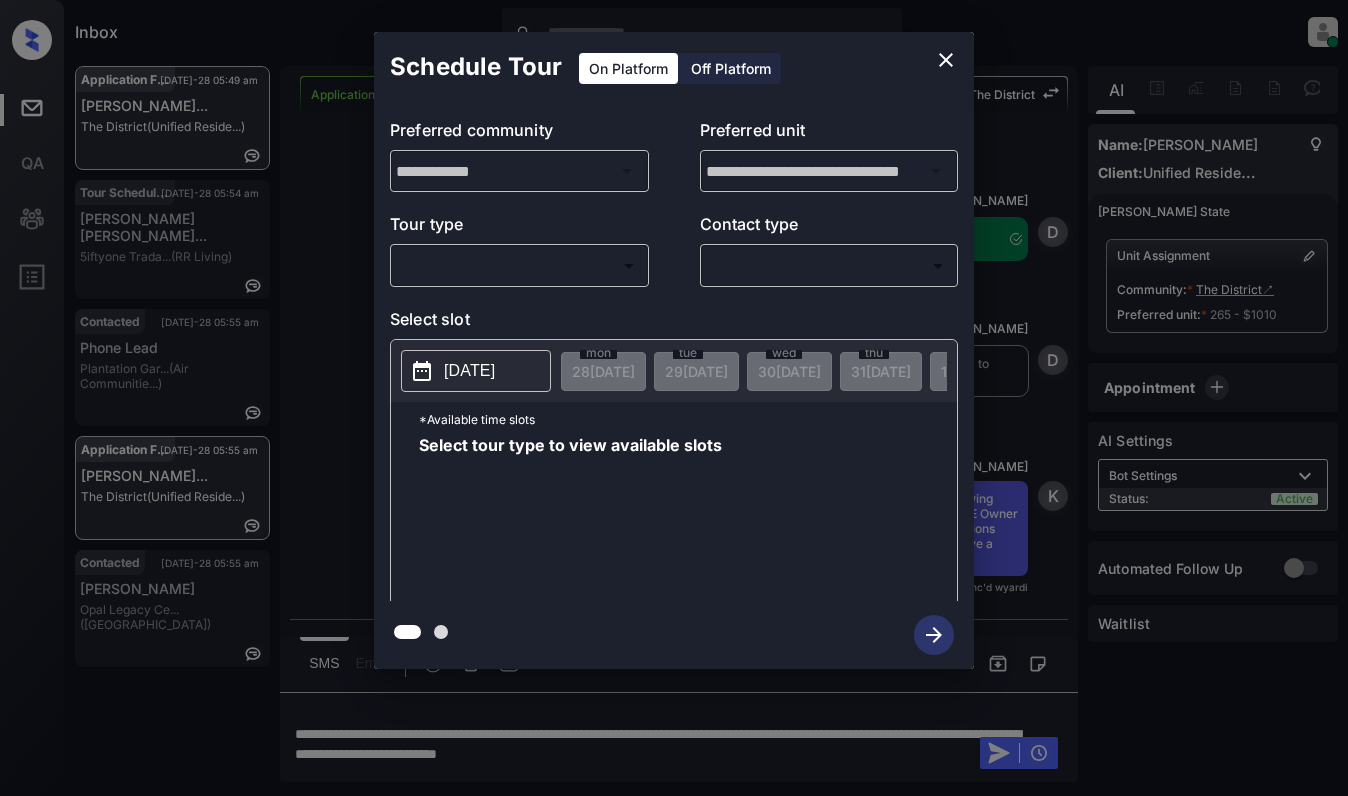 scroll, scrollTop: 9519, scrollLeft: 0, axis: vertical 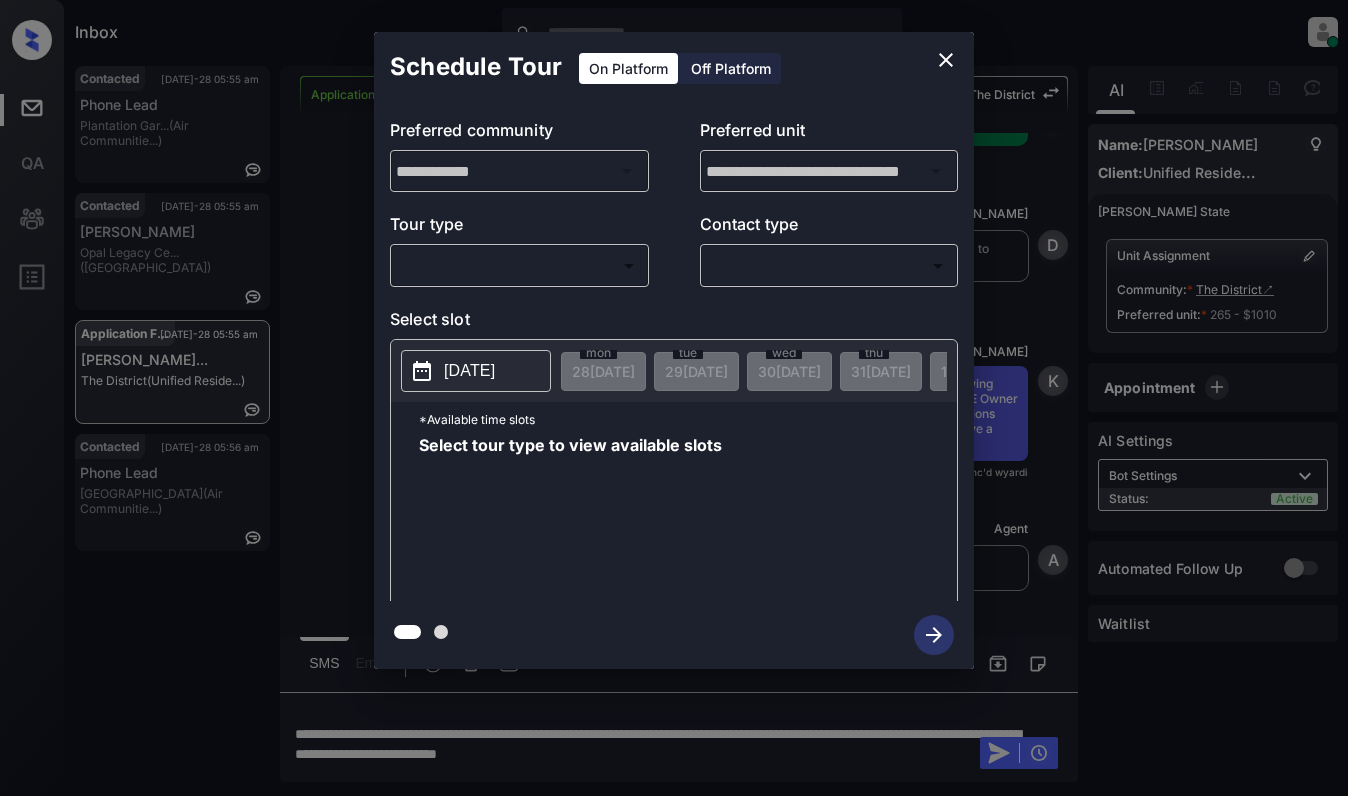 click on "**********" at bounding box center (674, 350) 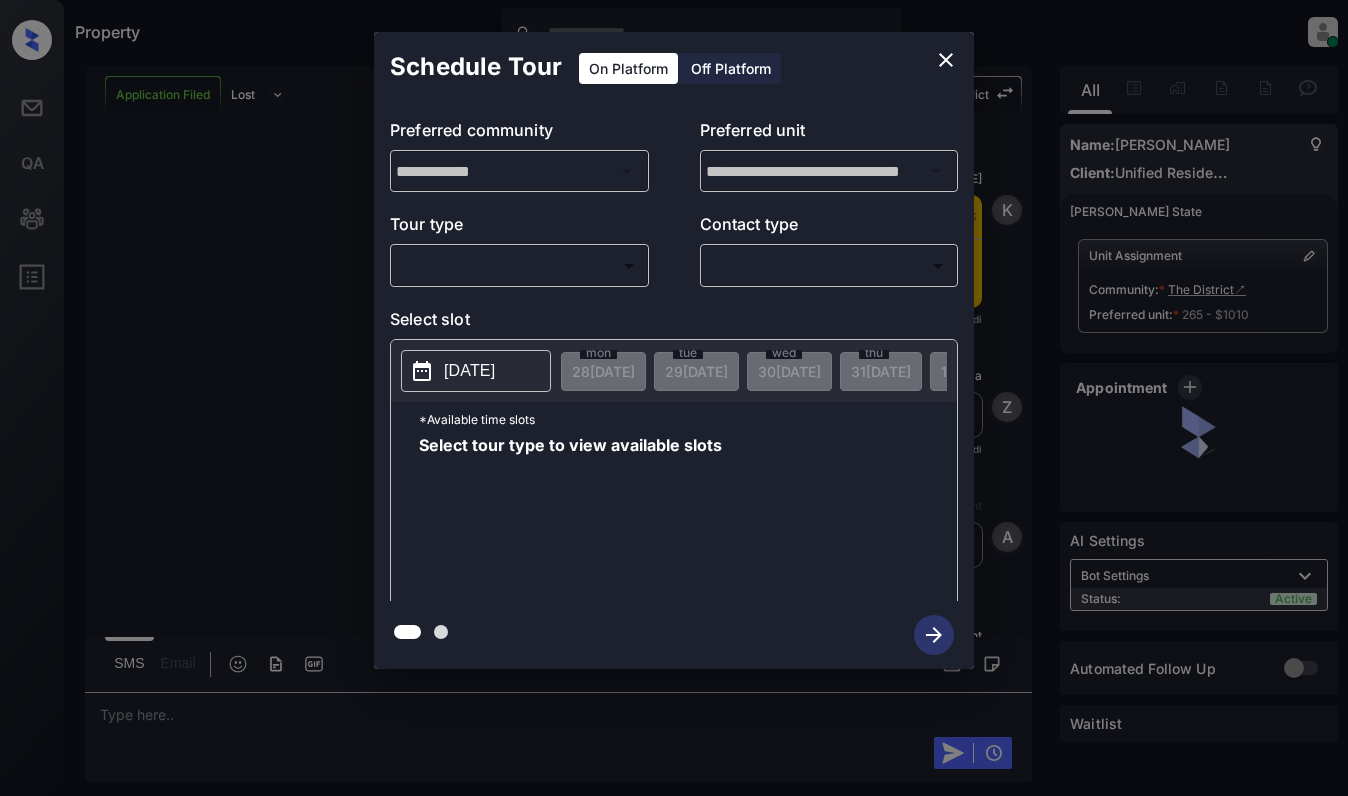 scroll, scrollTop: 0, scrollLeft: 0, axis: both 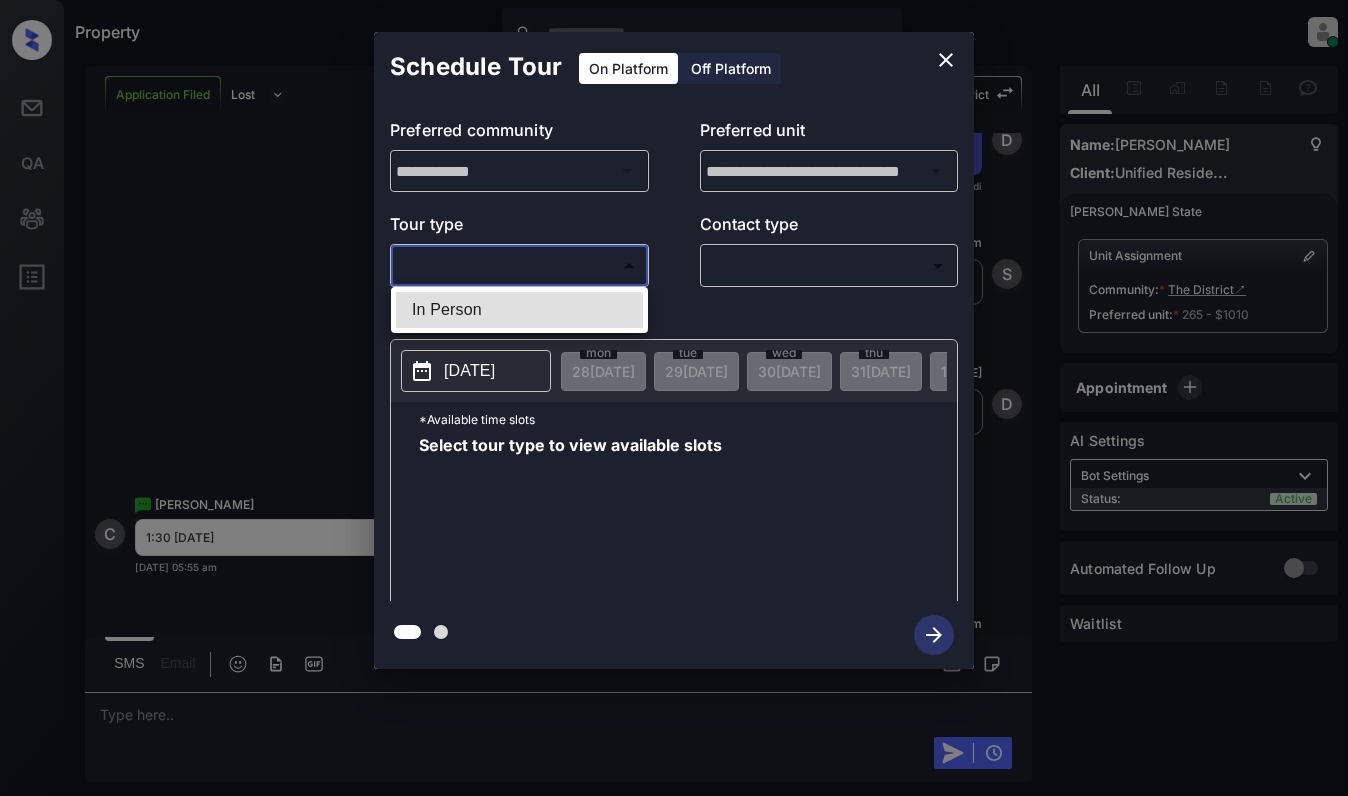 click on "Property [PERSON_NAME] Online Set yourself   offline Set yourself   on break Profile Switch to  light  mode Sign out Application Filed Lost Lead Sentiment: Angry Upon sliding the acknowledgement:  Lead will move to lost stage. * ​ SMS and call option will be set to opt out. AFM will be turned off for the lead. The District New Message Kelsey Notes Note: [URL][DOMAIN_NAME] - Paste this link into your browser to view [PERSON_NAME] conversation with the prospect [DATE] 10:45 am  Sync'd w  yardi K New Message Zuma Lead transferred to leasing agent: [PERSON_NAME] [DATE] 10:45 am  Sync'd w  yardi Z New Message Agent Lead created via leadPoller in Inbound stage. [DATE] 10:45 am A New Message Agent AFM Request sent to [PERSON_NAME]. [DATE] 10:45 am A New Message Agent Notes Note: Structured Note:
Move In Date: [DATE]
Bedroom: 2
ILS Note:
Interested In: B2 2 Bedroom 2 Bath, B2 2 Bedroom 2 Bath Renovated, B2 2 Bedroom 2 Bath Construction, [DATE] 10:45 am A K" at bounding box center (674, 398) 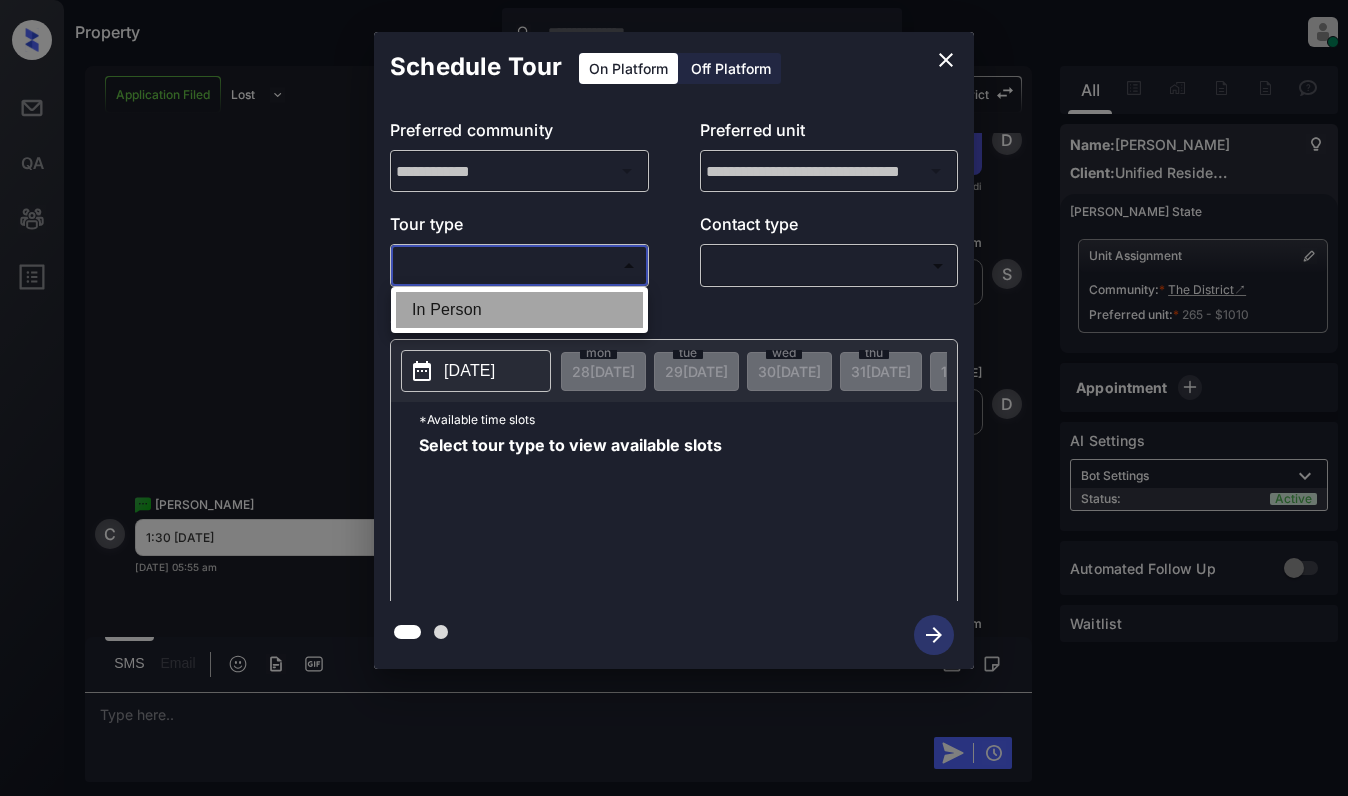 click on "In Person" at bounding box center (519, 310) 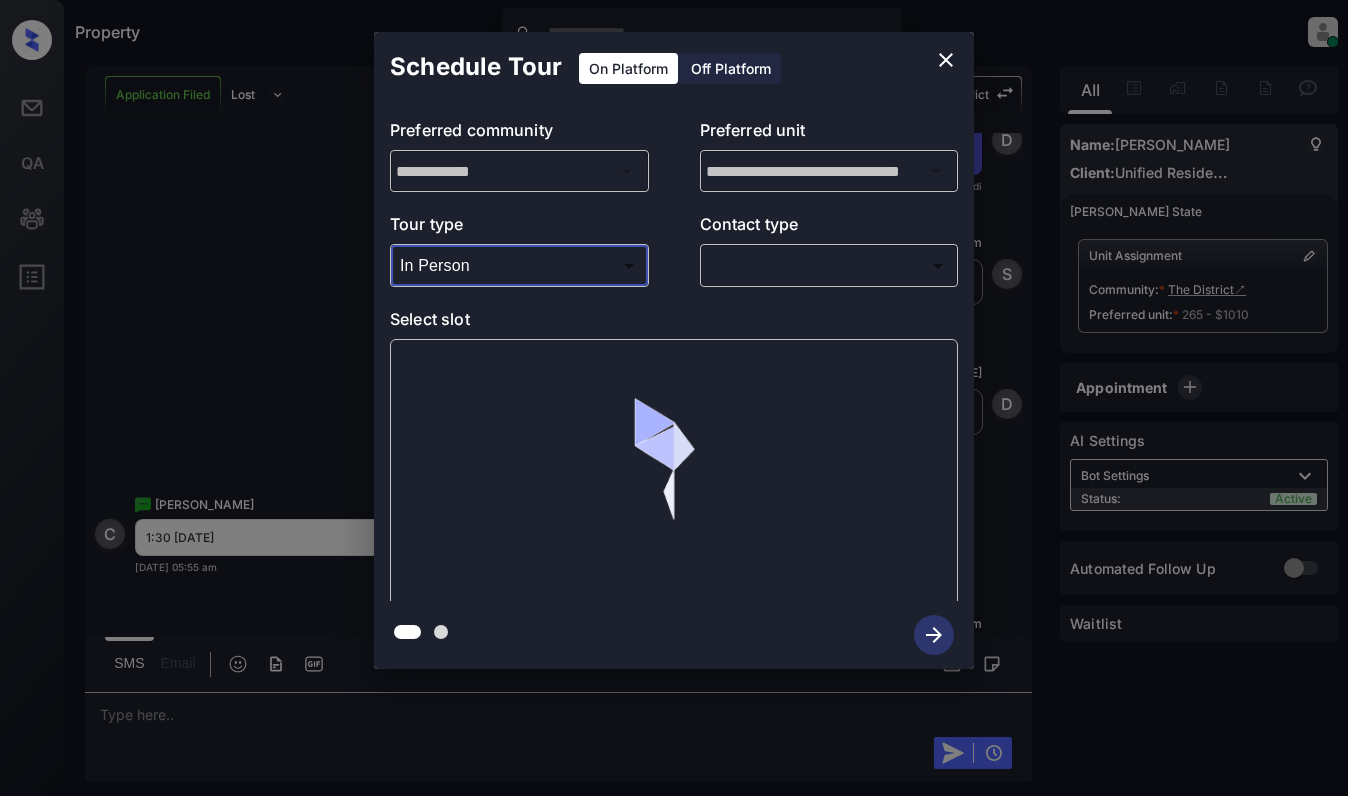 click on "Property [PERSON_NAME] Online Set yourself   offline Set yourself   on break Profile Switch to  light  mode Sign out Application Filed Lost Lead Sentiment: Angry Upon sliding the acknowledgement:  Lead will move to lost stage. * ​ SMS and call option will be set to opt out. AFM will be turned off for the lead. The District New Message Kelsey Notes Note: [URL][DOMAIN_NAME] - Paste this link into your browser to view [PERSON_NAME] conversation with the prospect [DATE] 10:45 am  Sync'd w  yardi K New Message Zuma Lead transferred to leasing agent: [PERSON_NAME] [DATE] 10:45 am  Sync'd w  yardi Z New Message Agent Lead created via leadPoller in Inbound stage. [DATE] 10:45 am A New Message Agent AFM Request sent to [PERSON_NAME]. [DATE] 10:45 am A New Message Agent Notes Note: Structured Note:
Move In Date: [DATE]
Bedroom: 2
ILS Note:
Interested In: B2 2 Bedroom 2 Bath, B2 2 Bedroom 2 Bath Renovated, B2 2 Bedroom 2 Bath Construction, [DATE] 10:45 am A K" at bounding box center [674, 398] 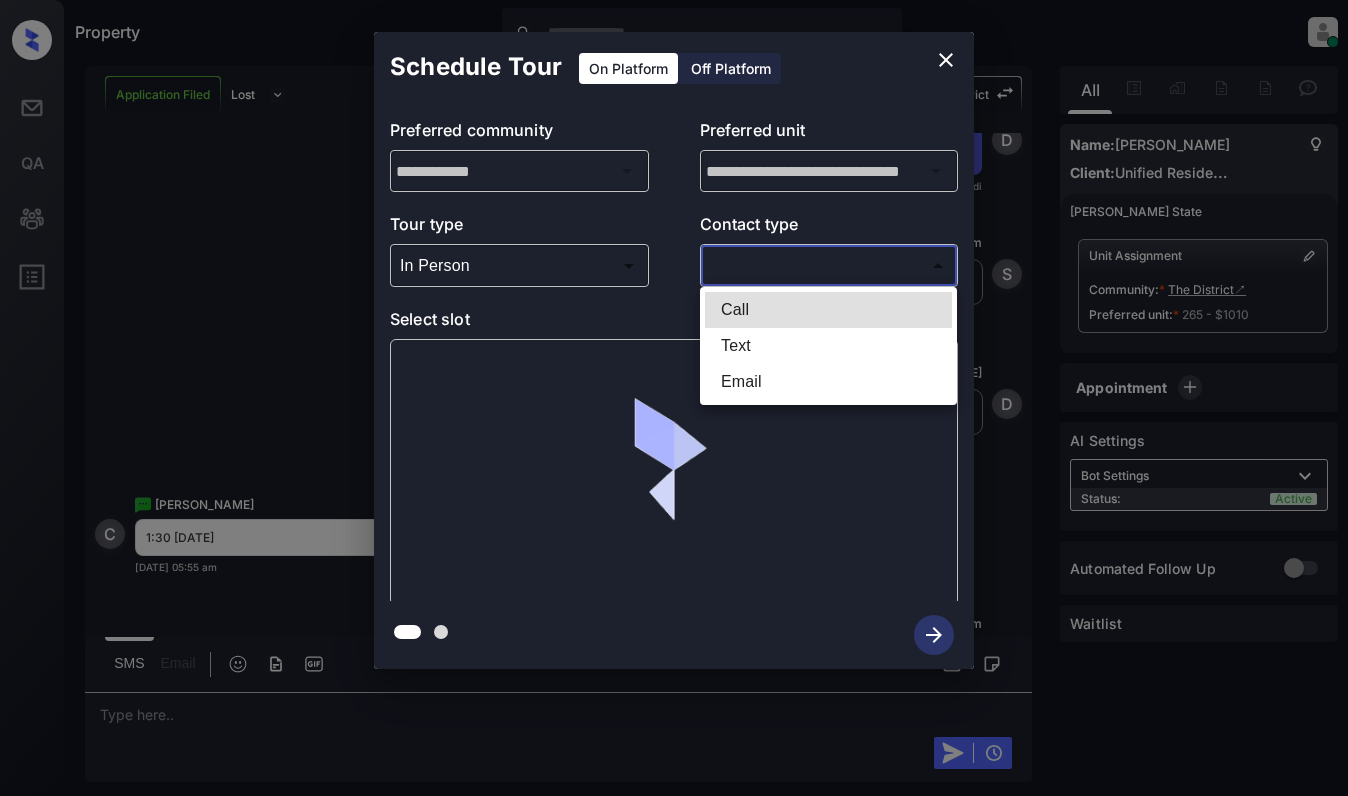 click on "Text" at bounding box center [828, 346] 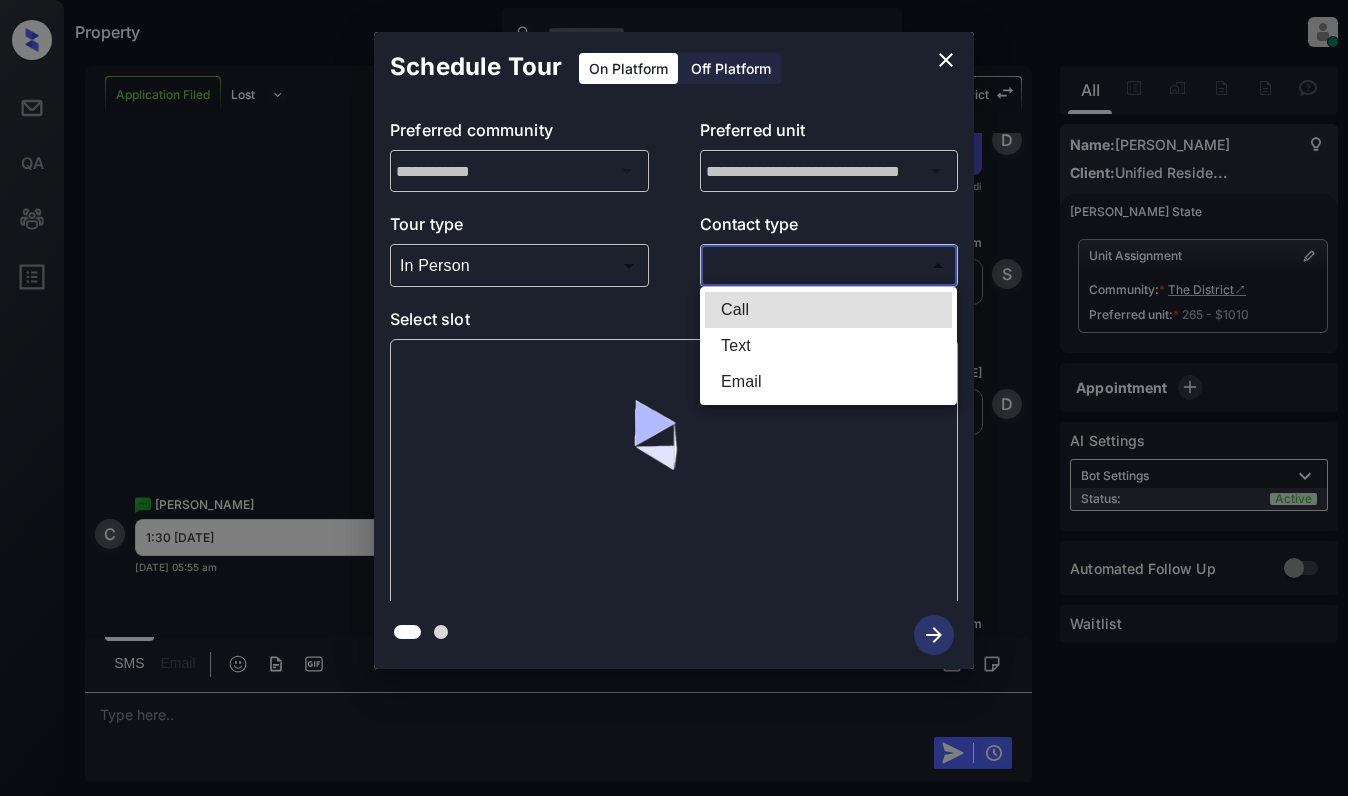 type on "****" 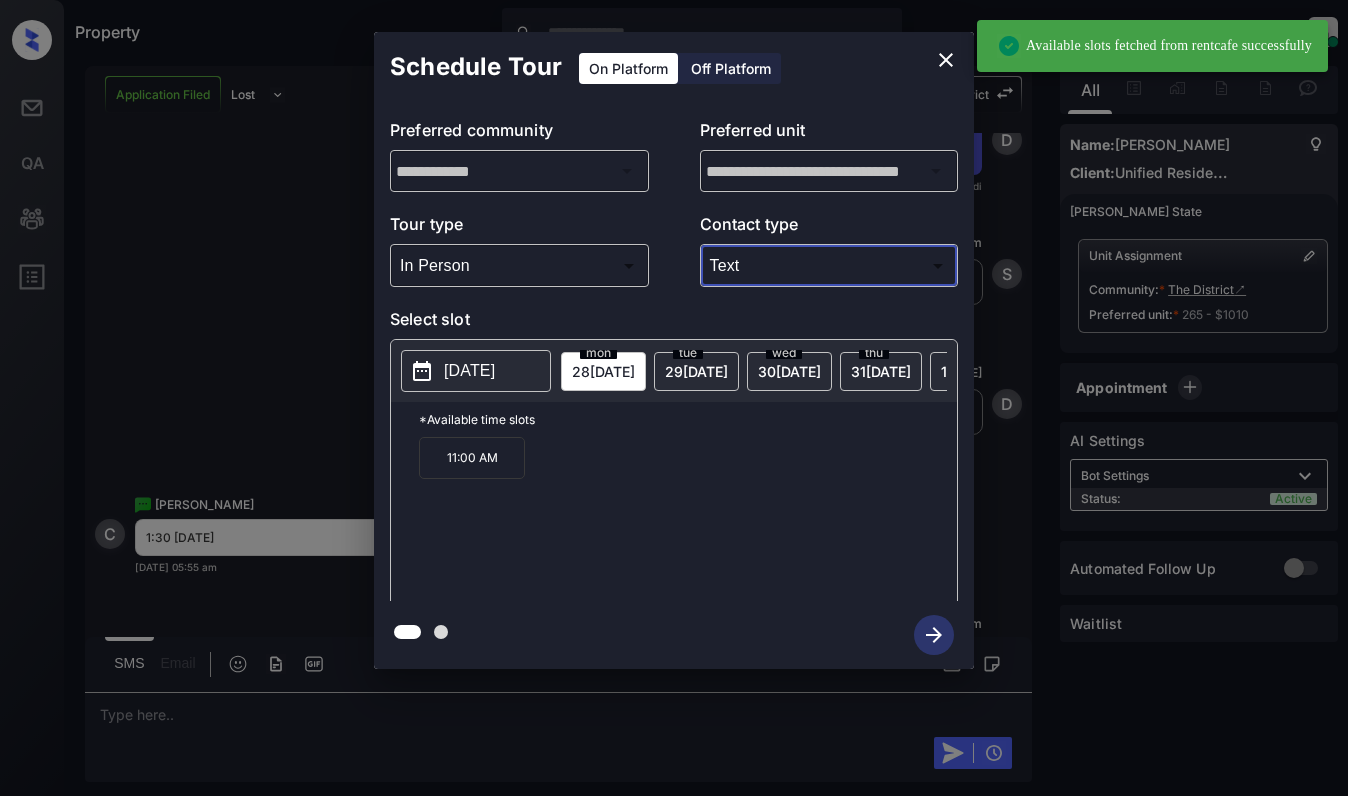 click on "[DATE]" at bounding box center [603, 371] 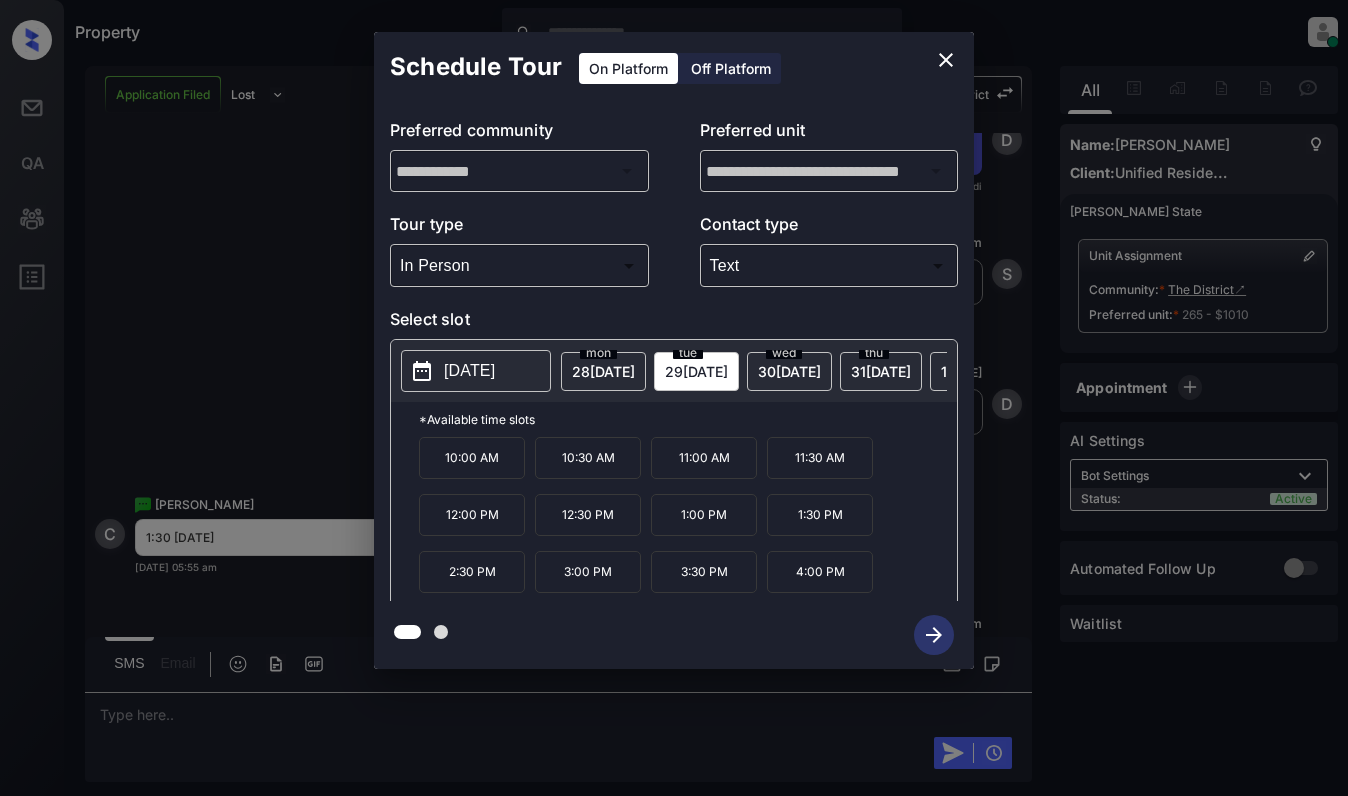 click on "1:30 PM" at bounding box center (820, 515) 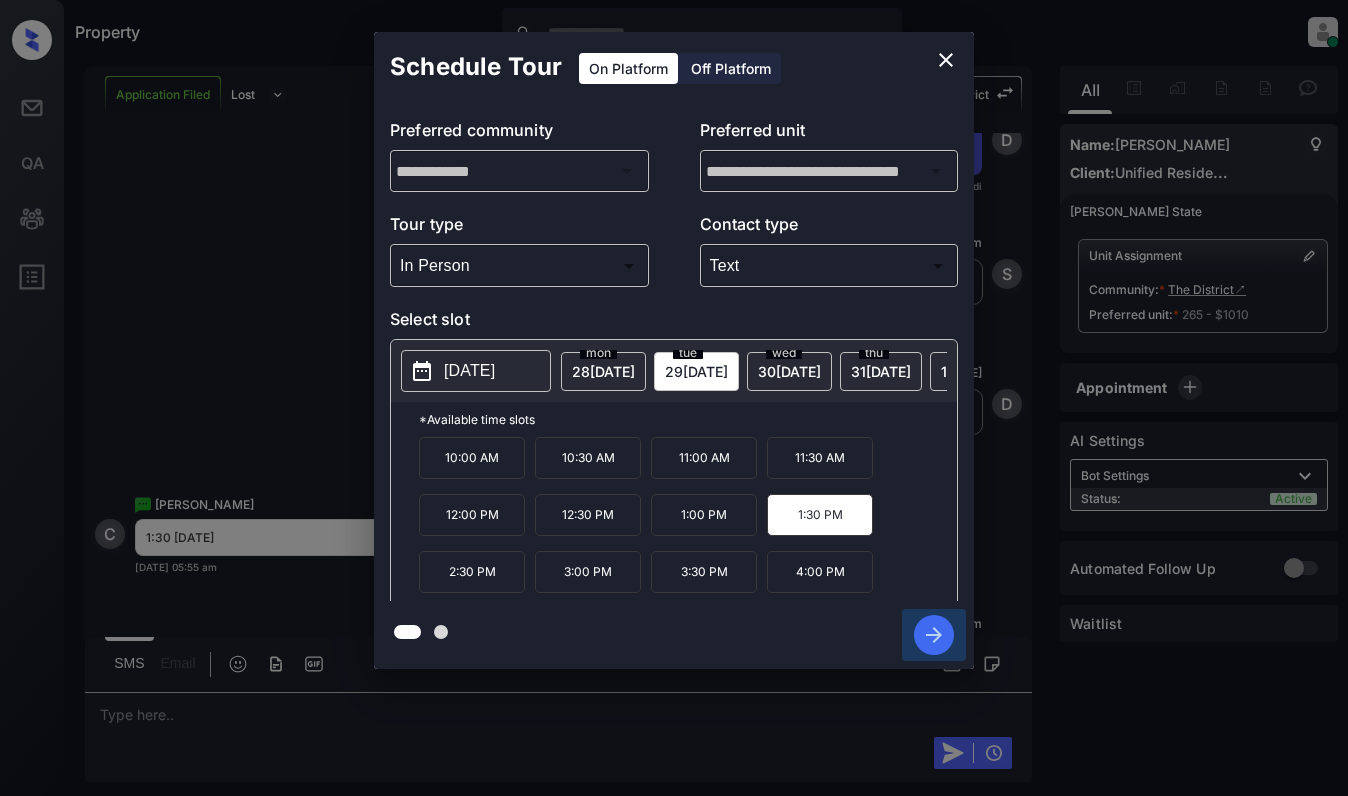 click 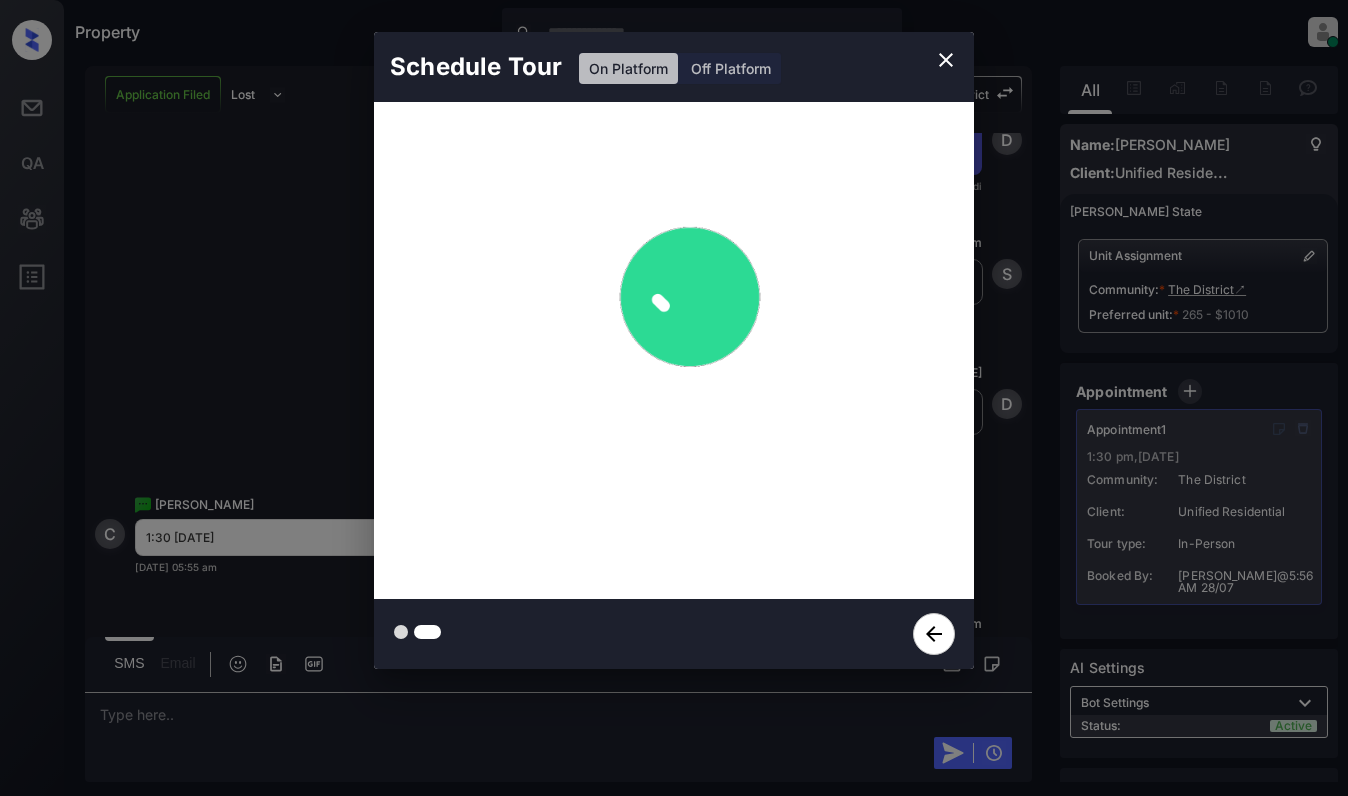 click on "Schedule Tour On Platform Off Platform Tour Scheduled" at bounding box center (674, 350) 